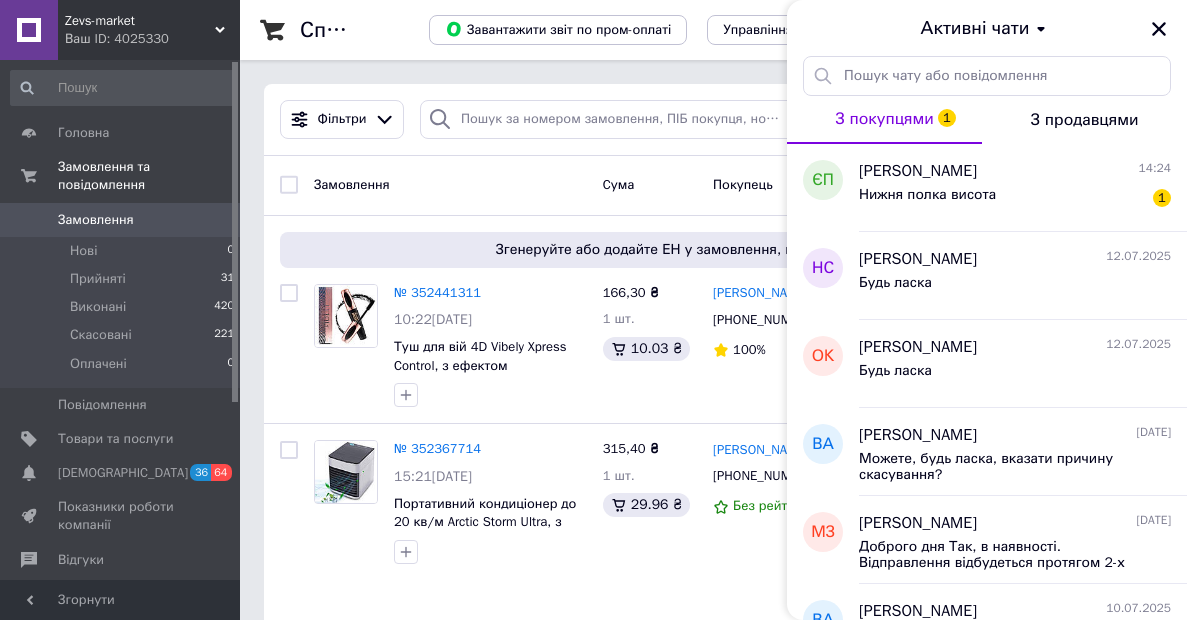 scroll, scrollTop: 0, scrollLeft: 0, axis: both 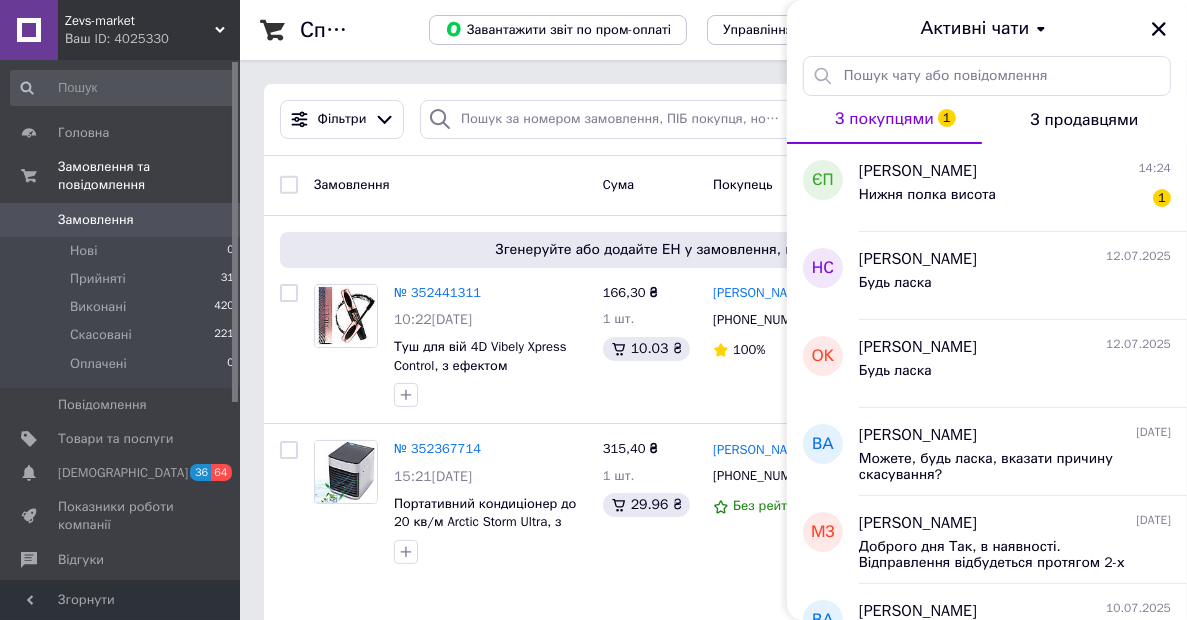 click on "Zevs-market" at bounding box center [140, 21] 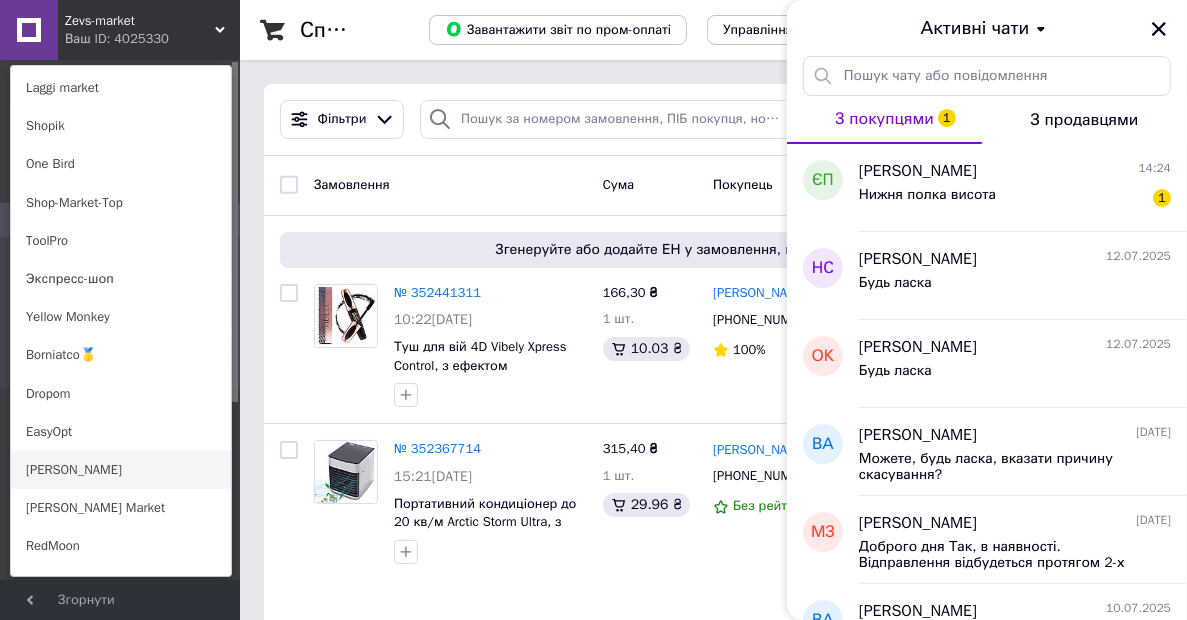 scroll, scrollTop: 1400, scrollLeft: 0, axis: vertical 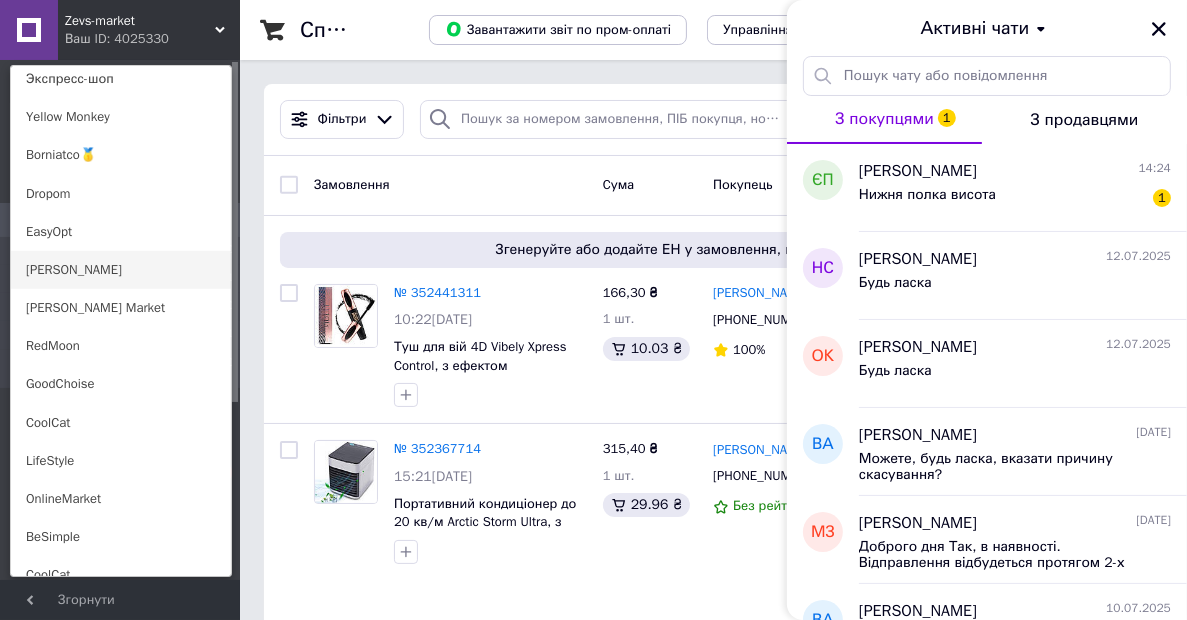 click on "[PERSON_NAME]" at bounding box center (121, 270) 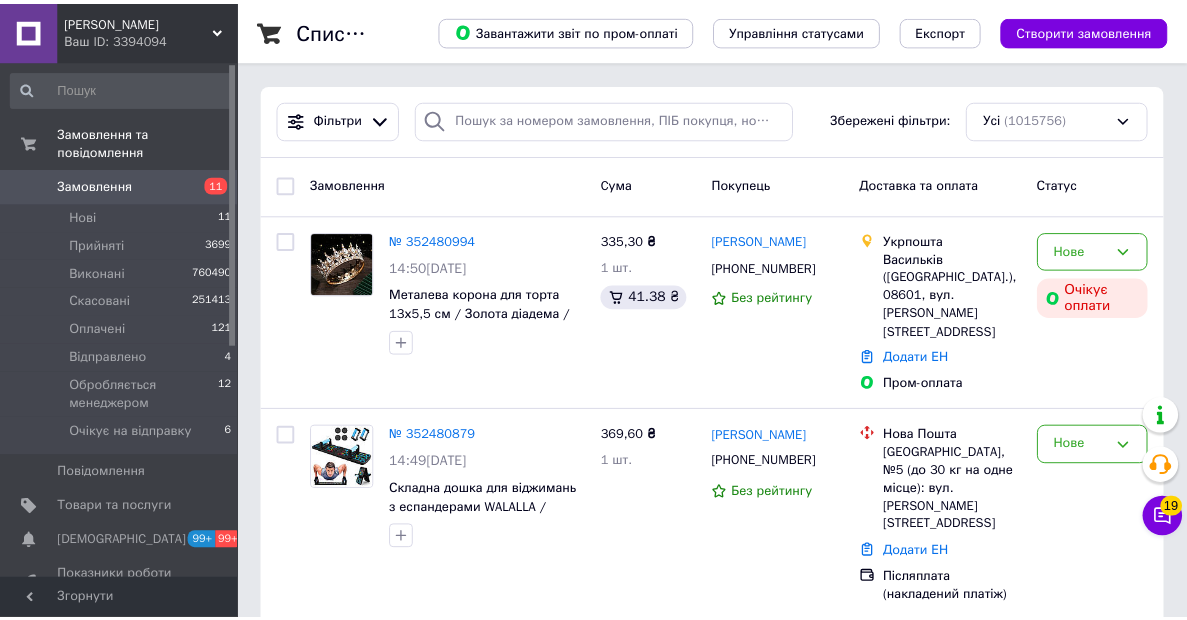 scroll, scrollTop: 0, scrollLeft: 0, axis: both 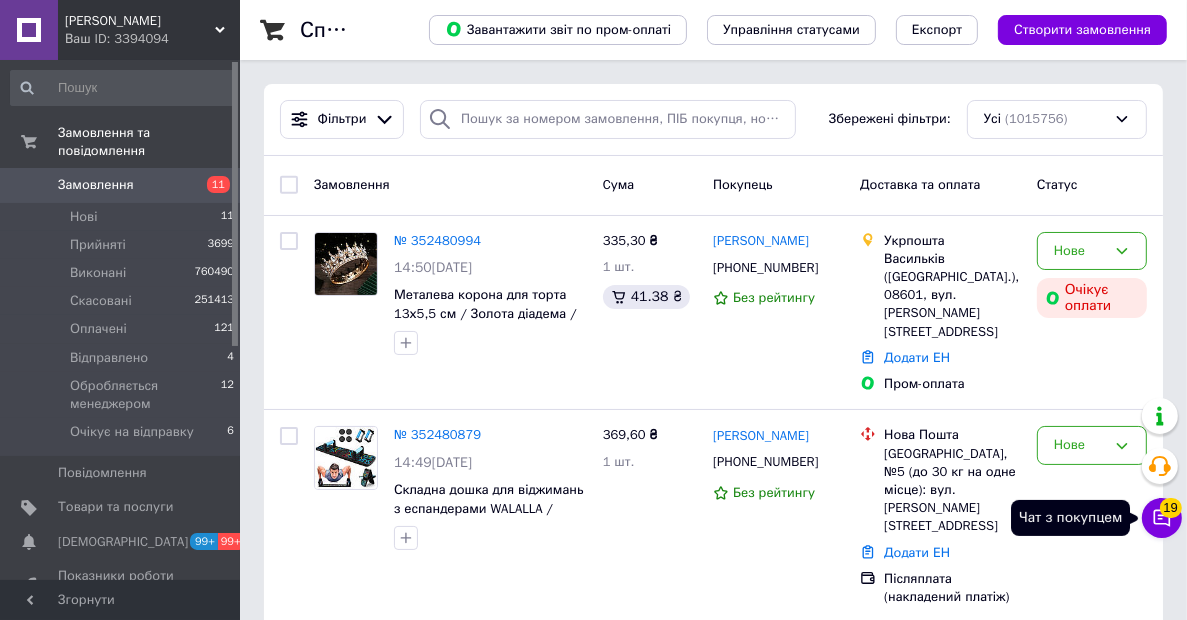 click 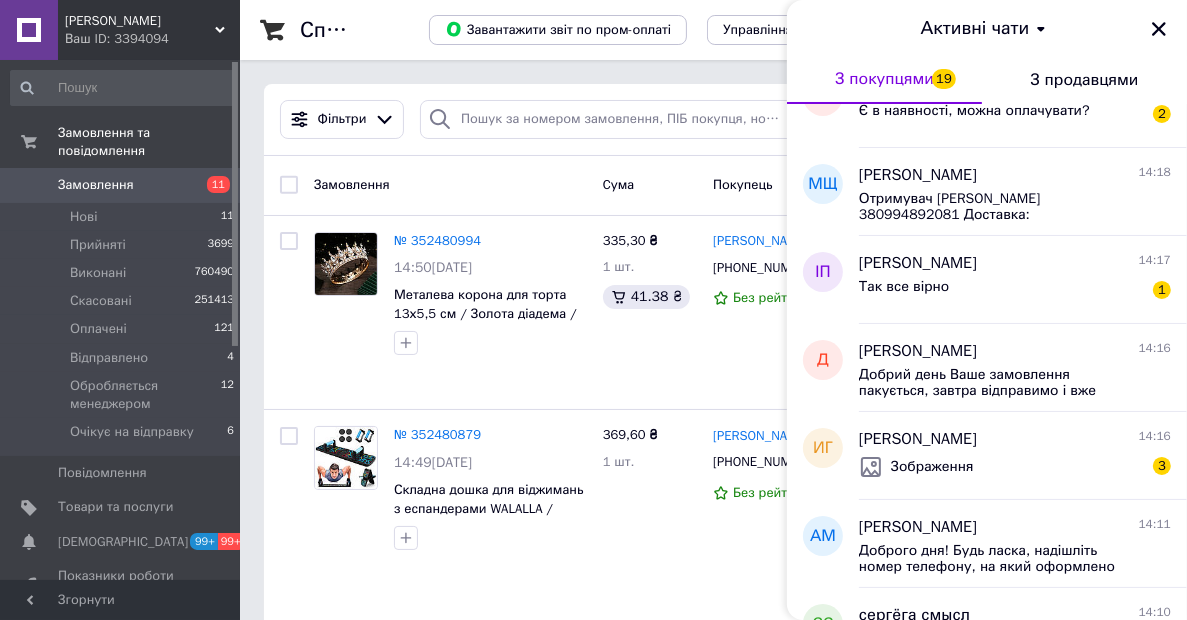 scroll, scrollTop: 1244, scrollLeft: 0, axis: vertical 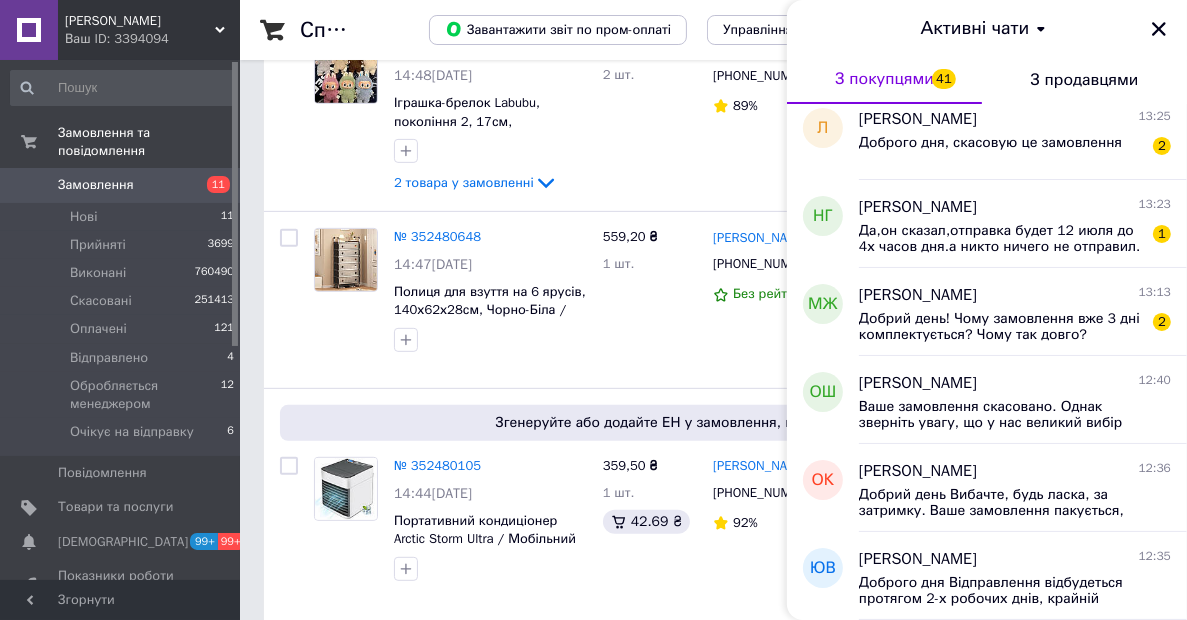 click on "[PERSON_NAME]" at bounding box center (140, 21) 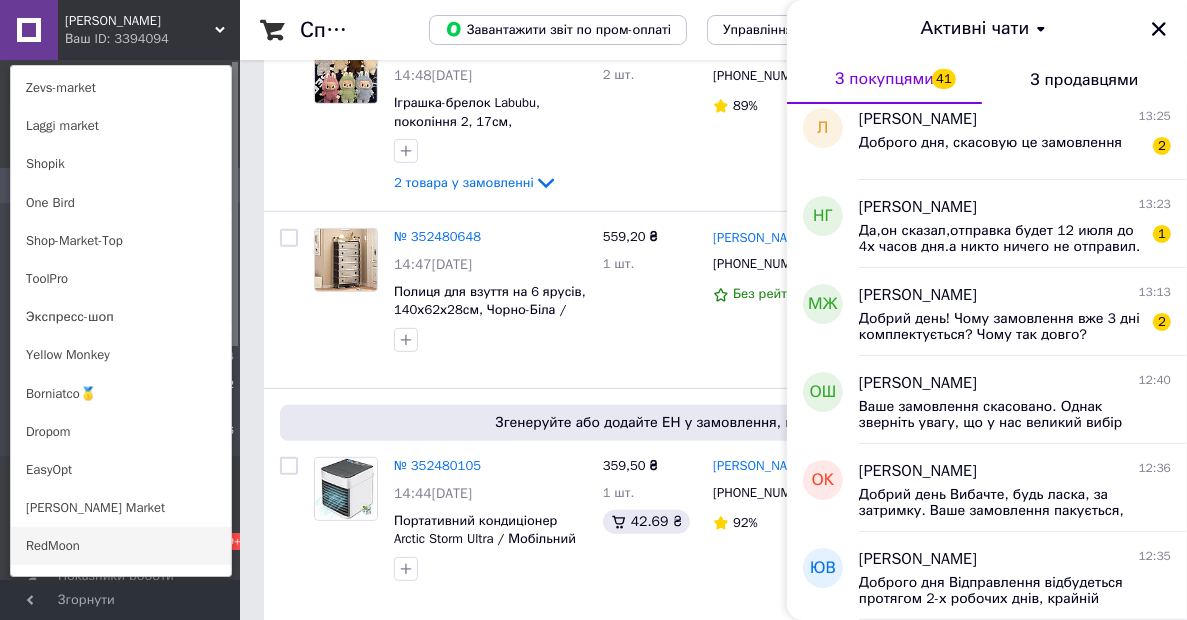 scroll, scrollTop: 1400, scrollLeft: 0, axis: vertical 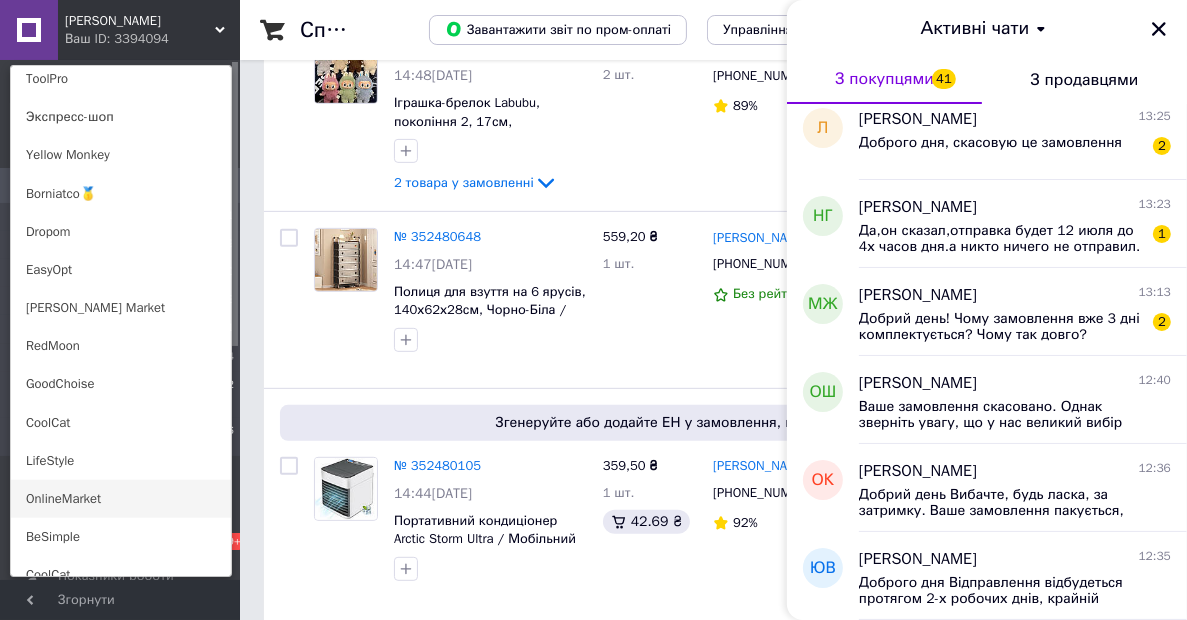 click on "OnlineMarket" at bounding box center (121, 499) 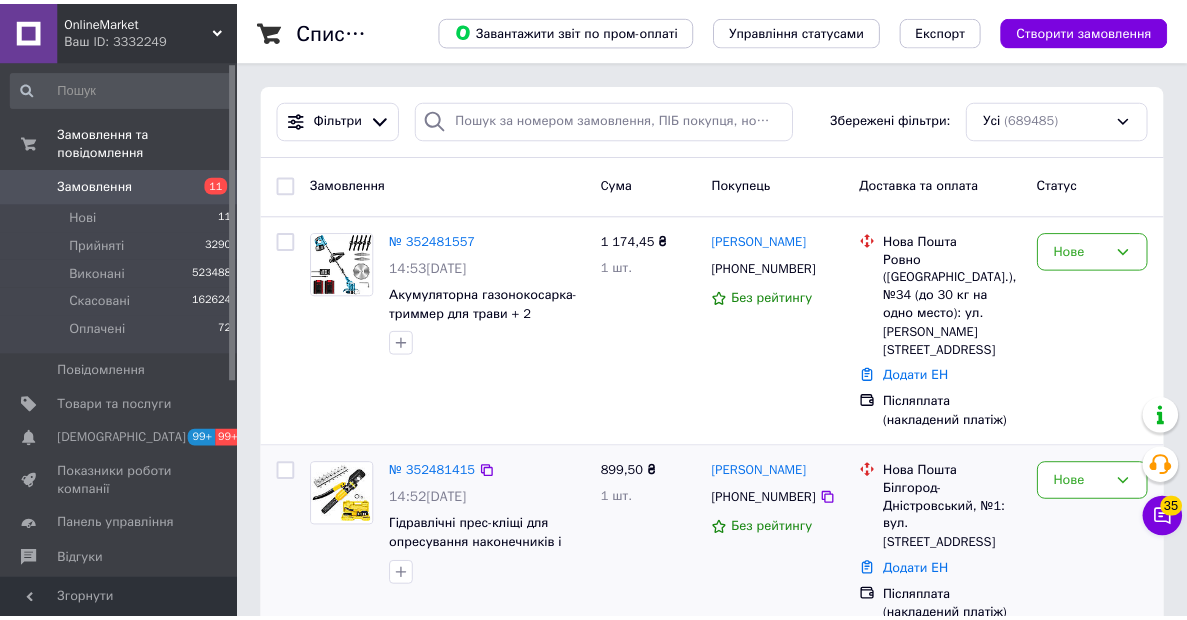 scroll, scrollTop: 0, scrollLeft: 0, axis: both 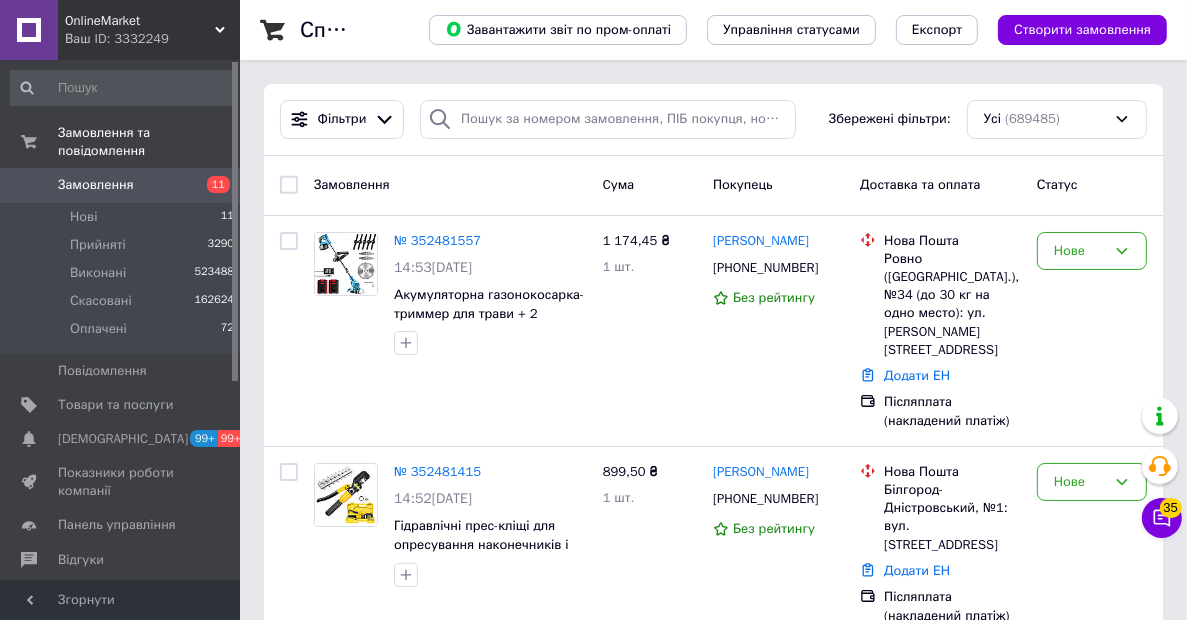 click on "Чат з покупцем 35" at bounding box center (1162, 518) 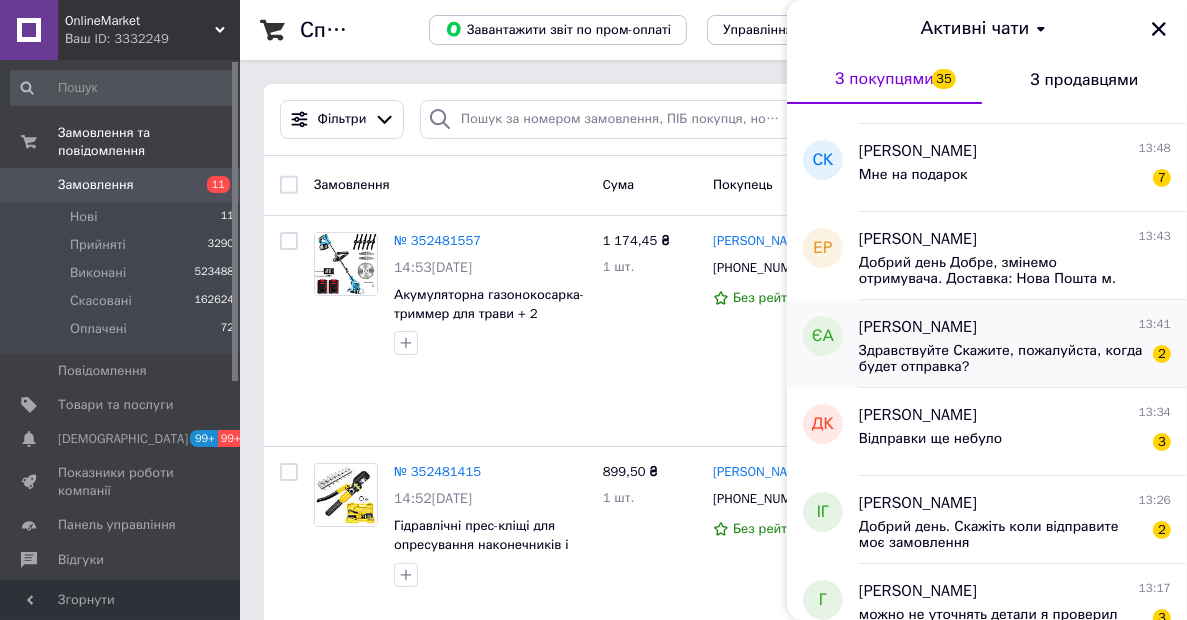 scroll, scrollTop: 1332, scrollLeft: 0, axis: vertical 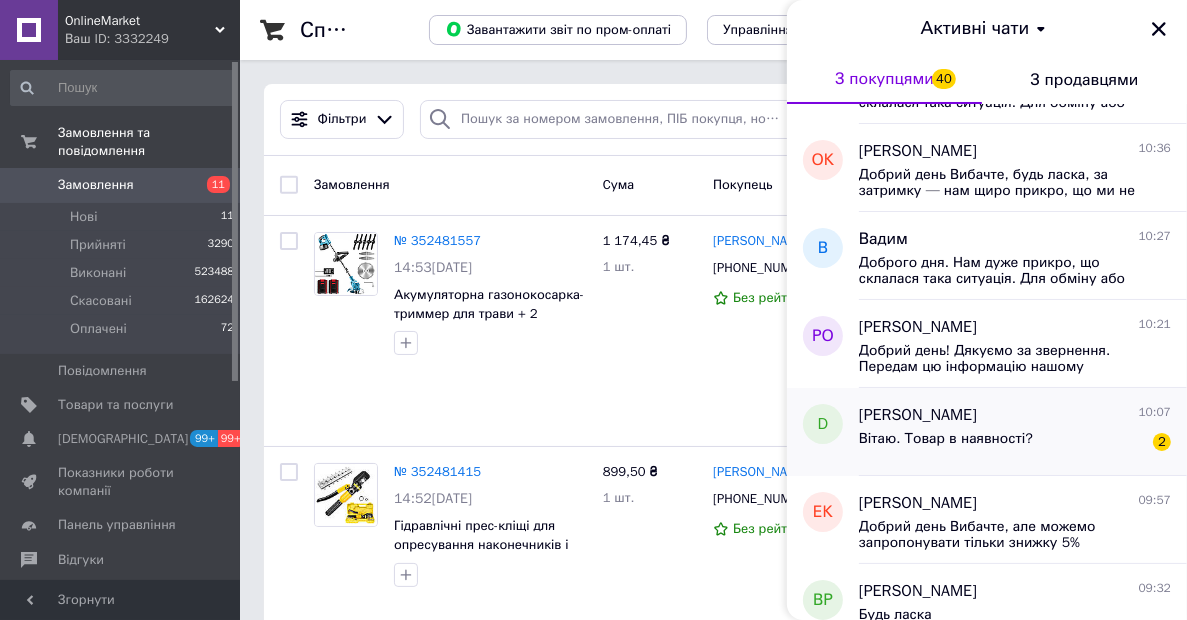 click on "Вітаю. Товар в наявності? 2" at bounding box center (1015, 443) 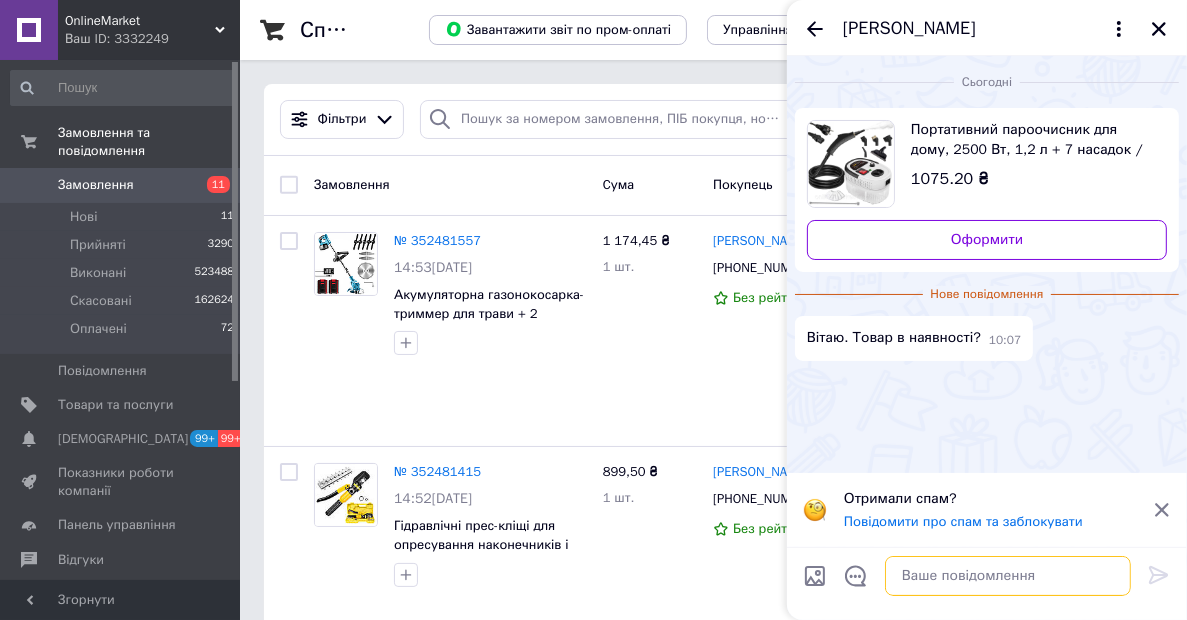 click at bounding box center (1008, 576) 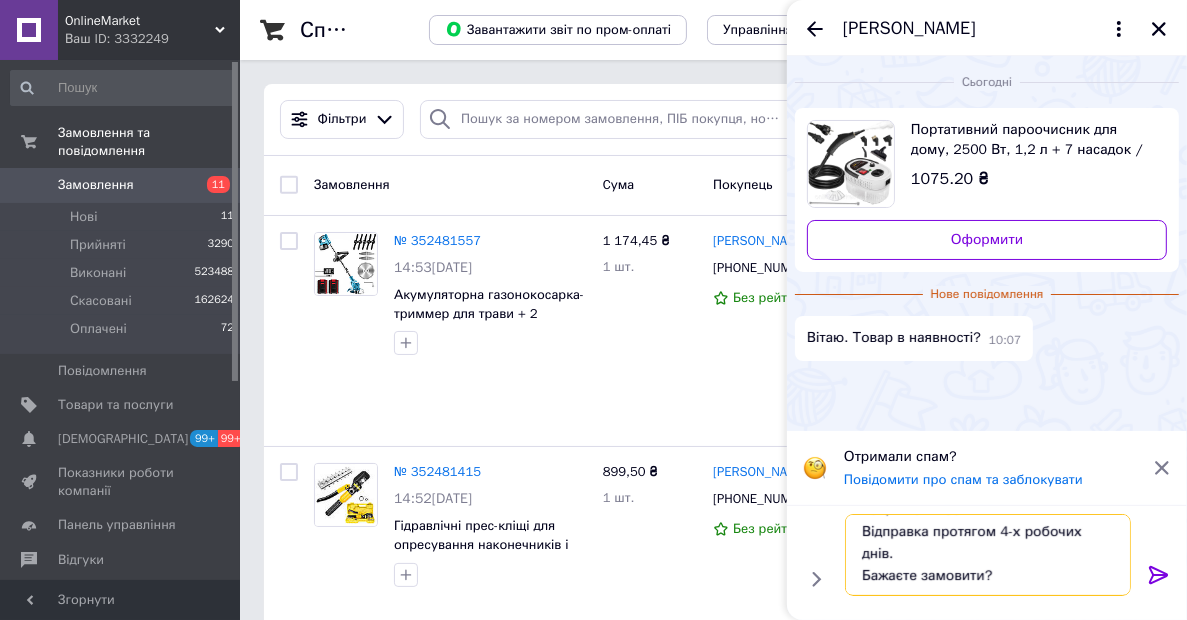 scroll, scrollTop: 45, scrollLeft: 0, axis: vertical 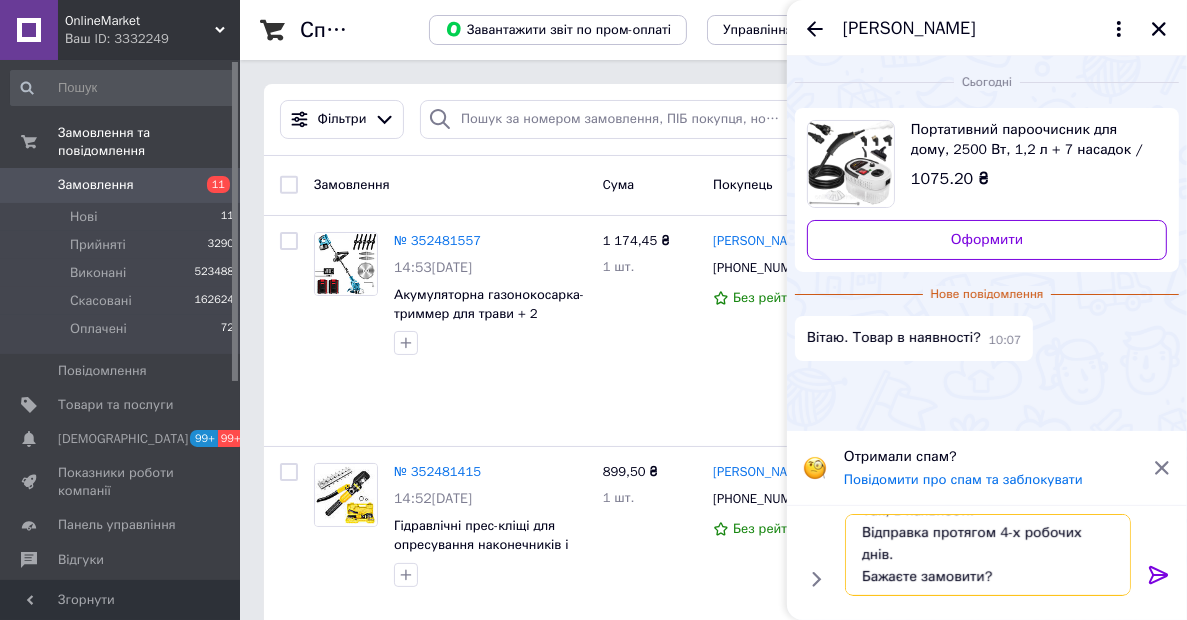 drag, startPoint x: 999, startPoint y: 535, endPoint x: 833, endPoint y: 535, distance: 166 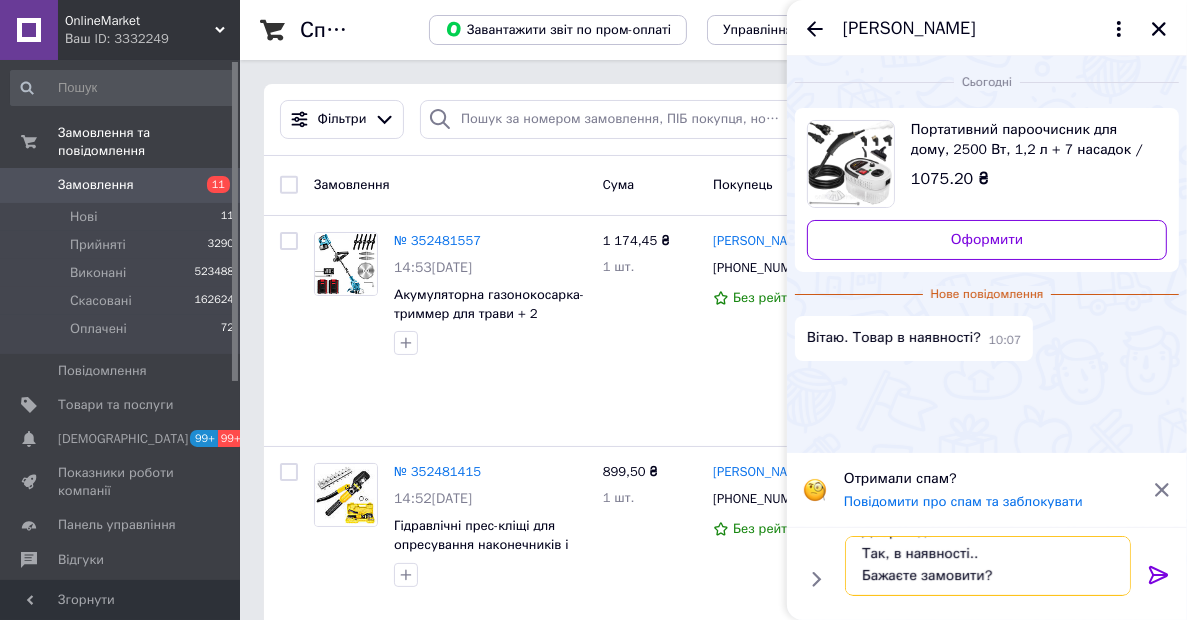 scroll, scrollTop: 24, scrollLeft: 0, axis: vertical 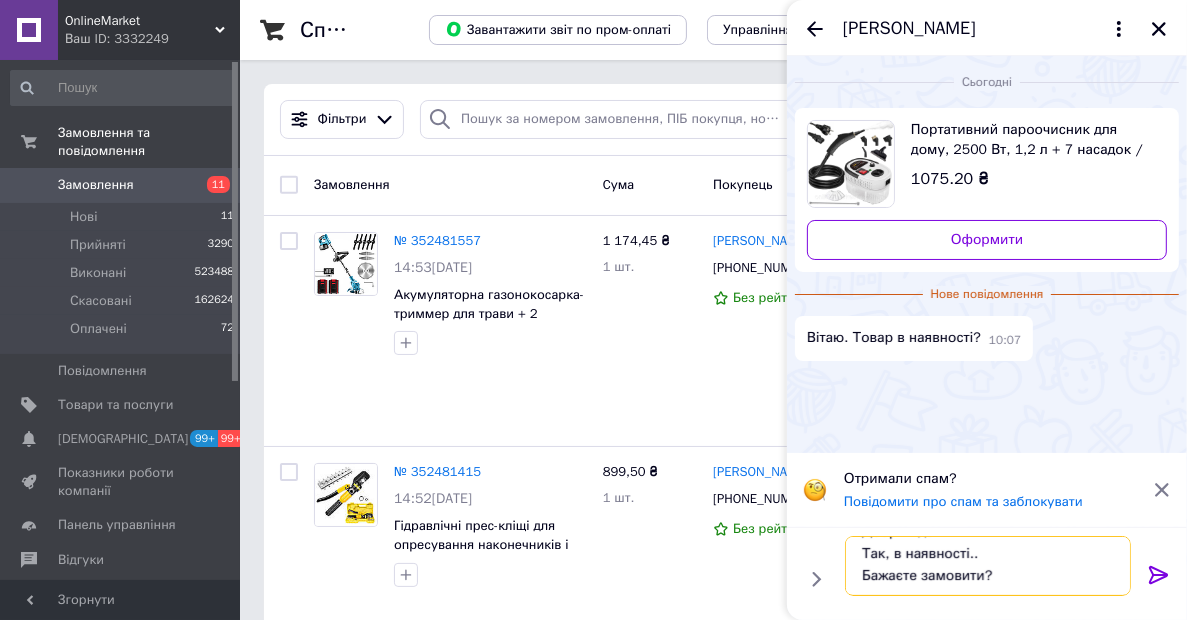 type on "Добрий день.
Так, в наявності.
Бажаєте замовити?" 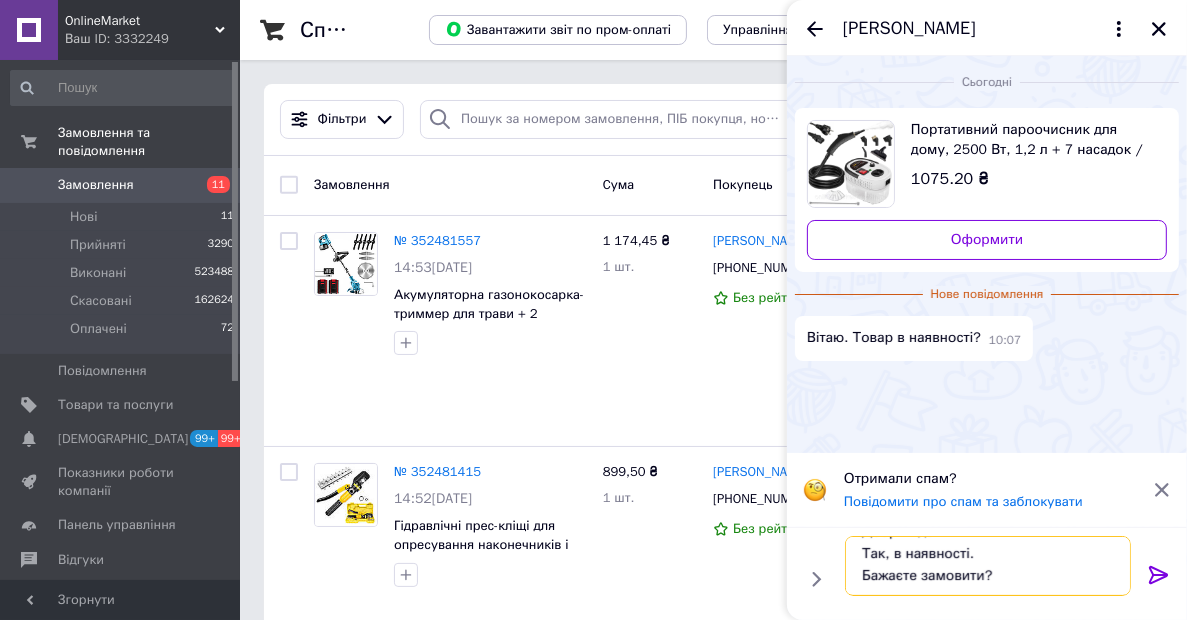 type 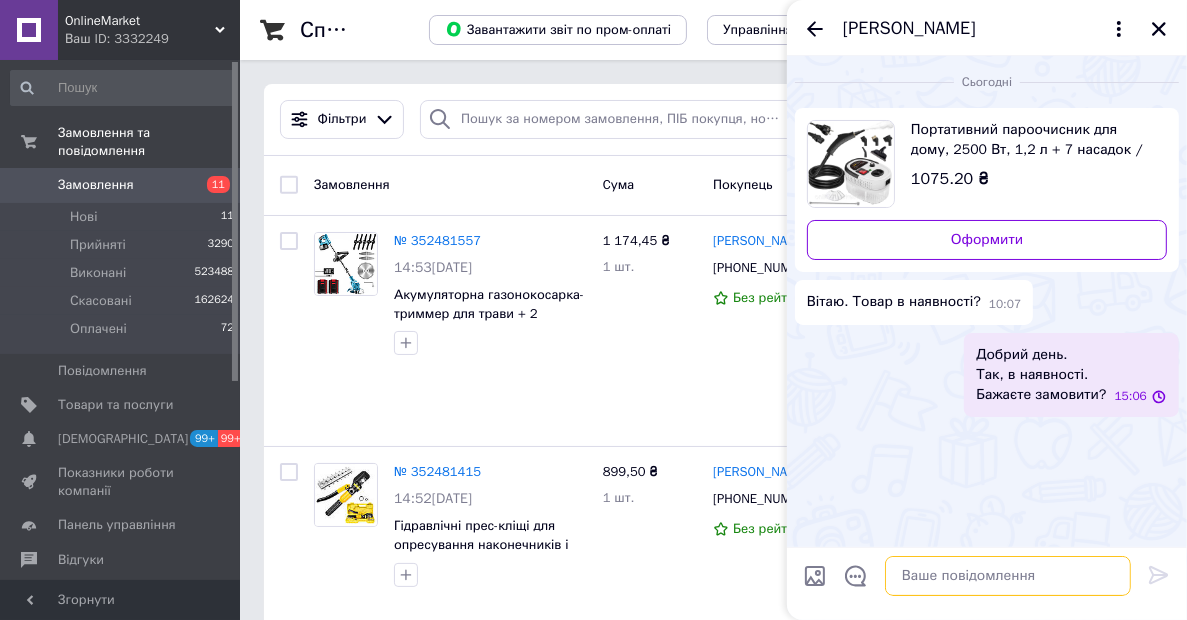 scroll, scrollTop: 0, scrollLeft: 0, axis: both 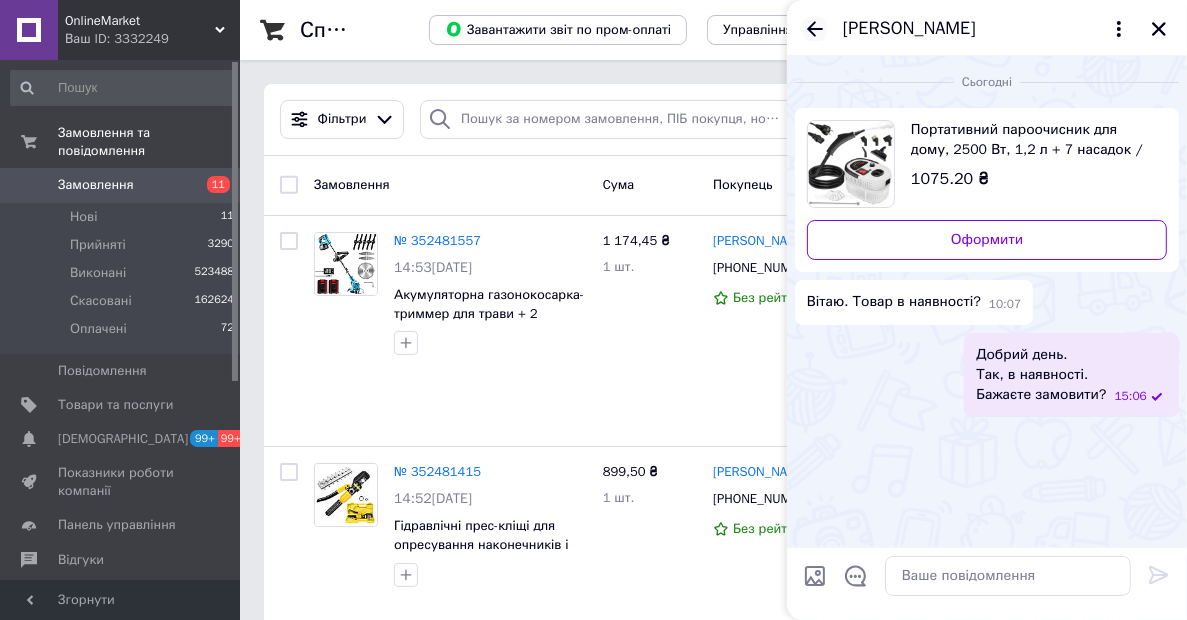 click 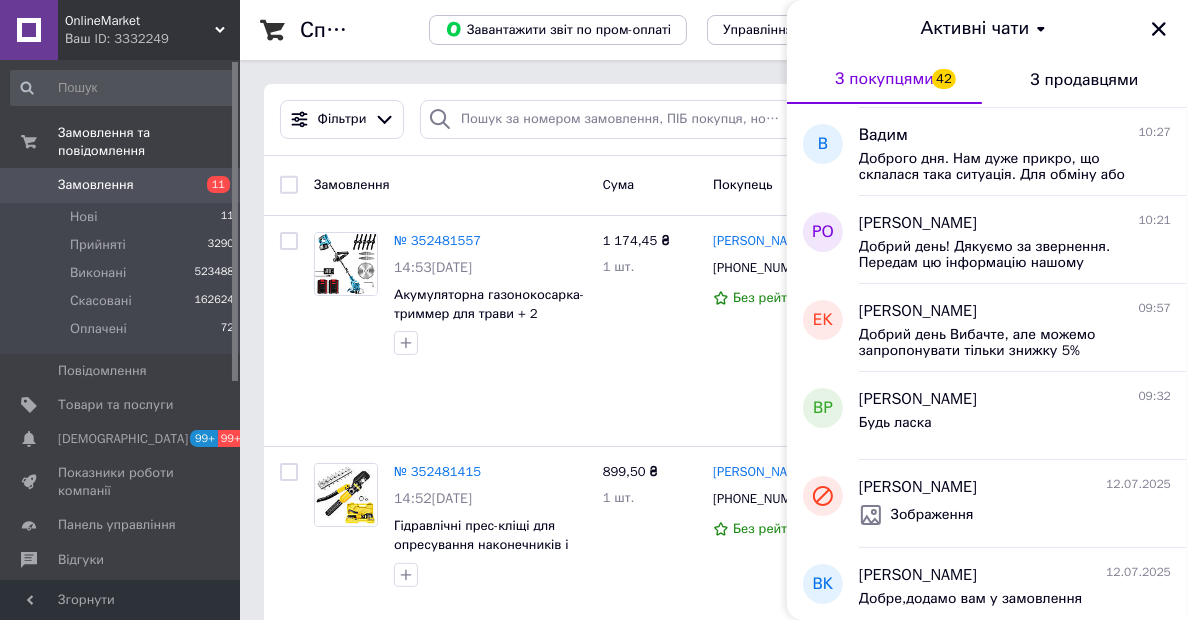 scroll, scrollTop: 3092, scrollLeft: 0, axis: vertical 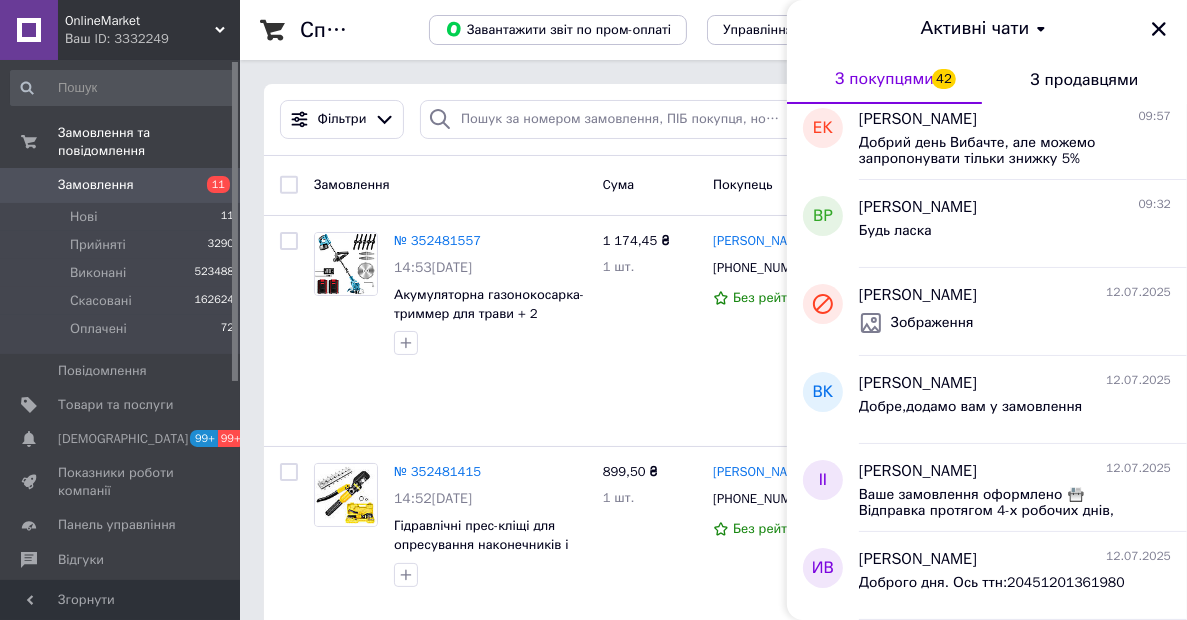 click on "Ваш ID: 3332249" at bounding box center (152, 39) 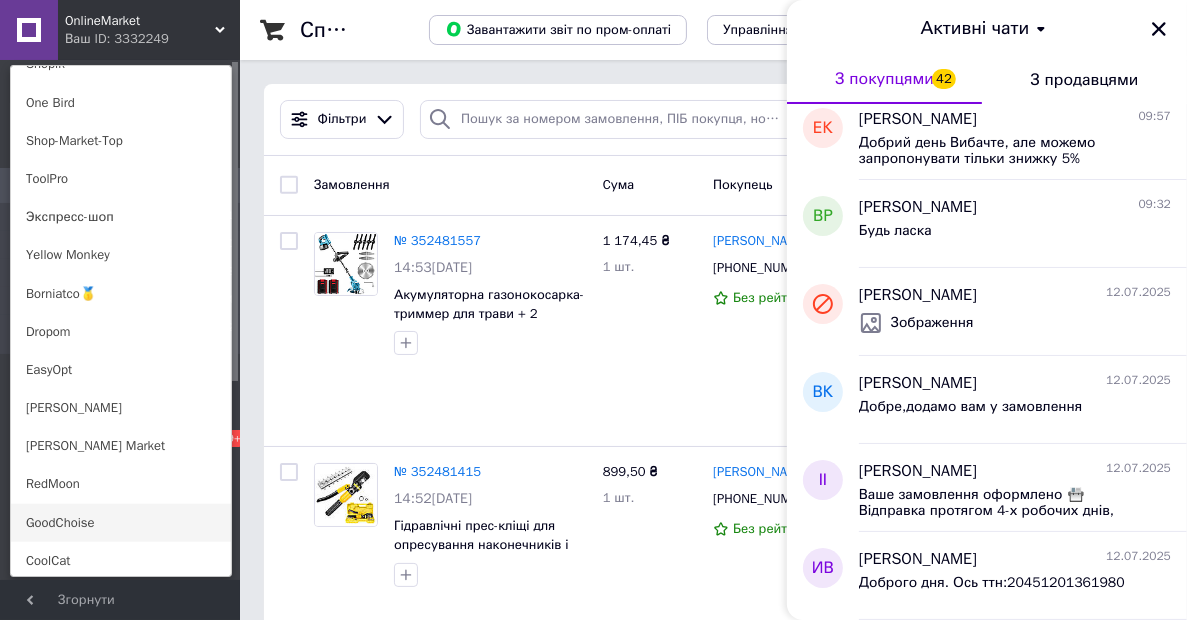 scroll, scrollTop: 1400, scrollLeft: 0, axis: vertical 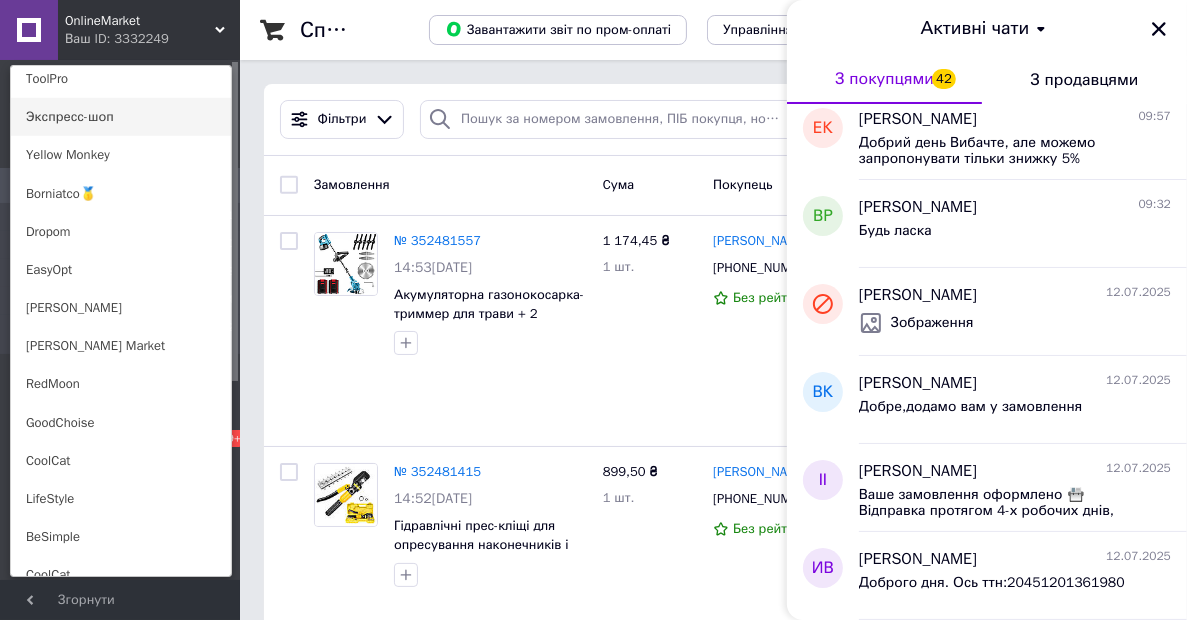click on "Экспресс-шоп" at bounding box center (121, 117) 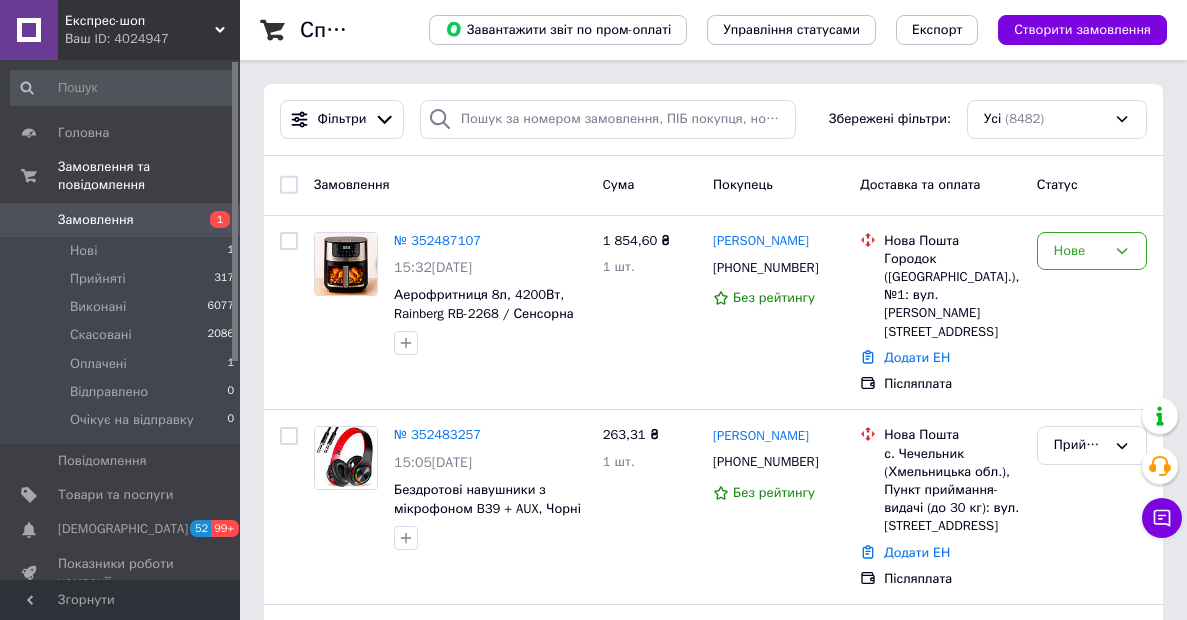 scroll, scrollTop: 0, scrollLeft: 0, axis: both 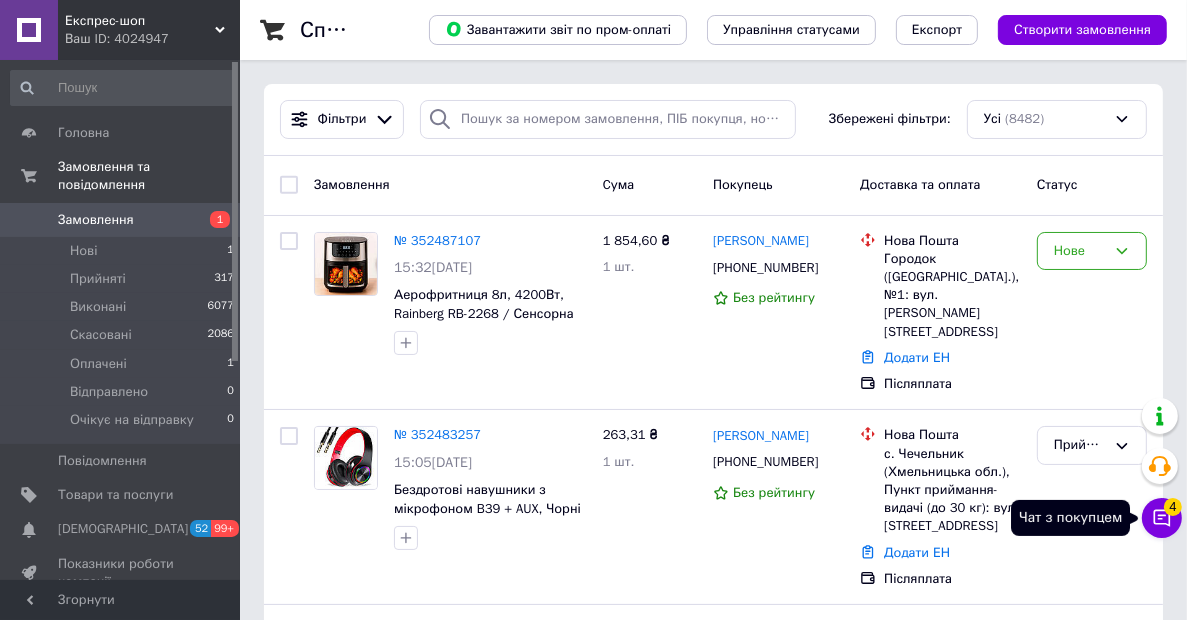 click 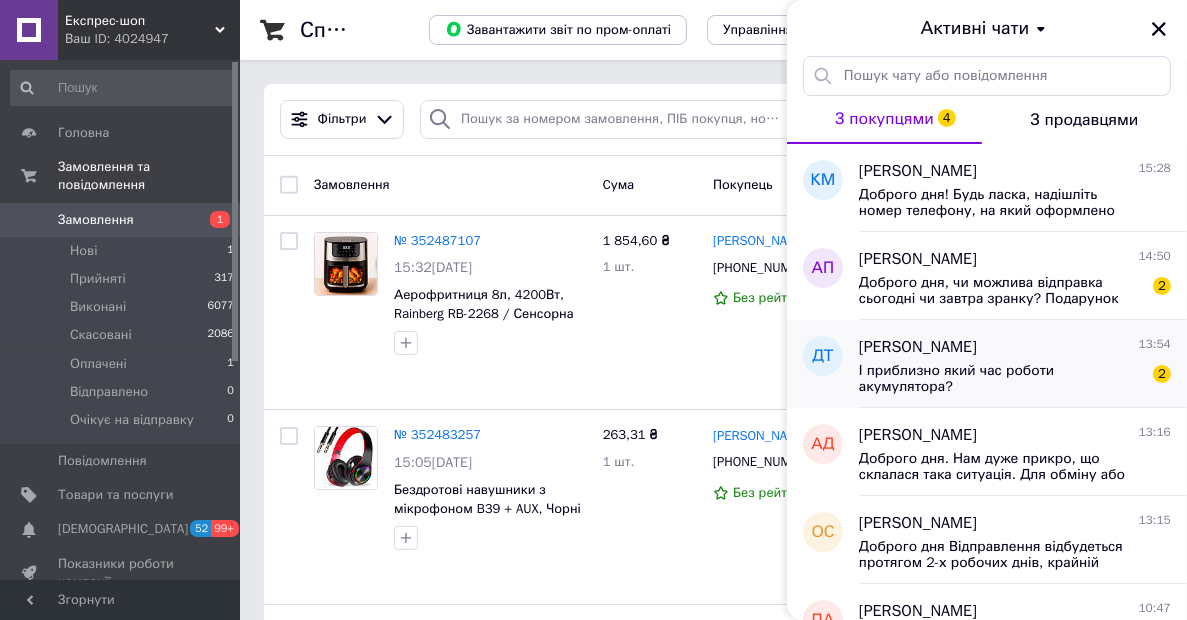 click on "Дмитро Танцюра" at bounding box center [918, 347] 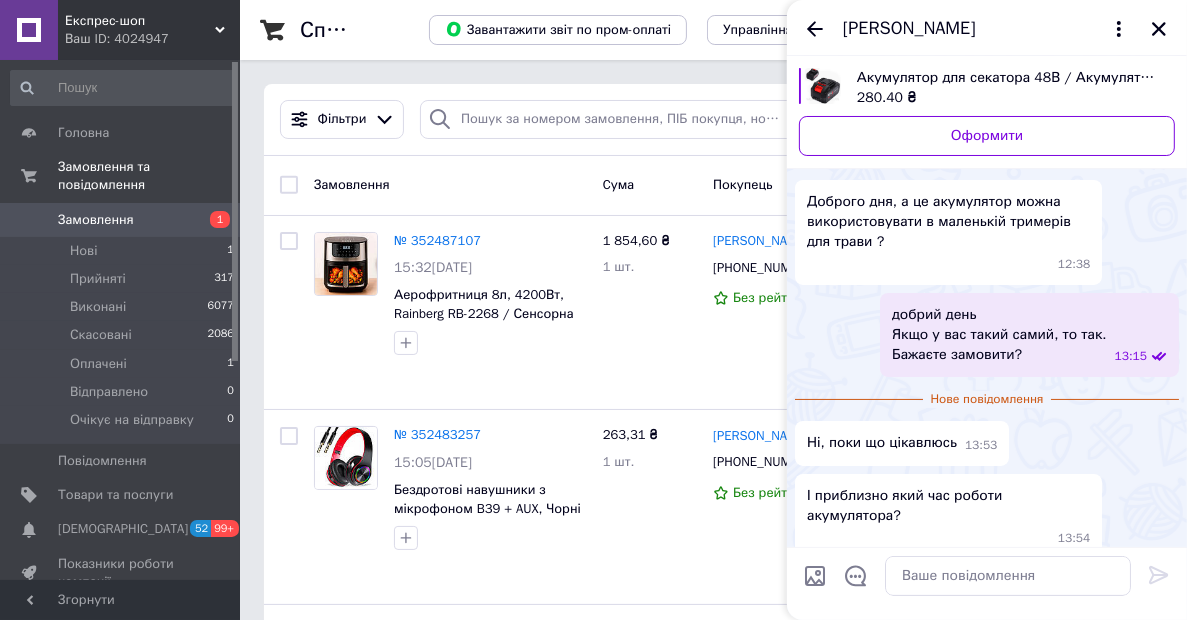 scroll, scrollTop: 0, scrollLeft: 0, axis: both 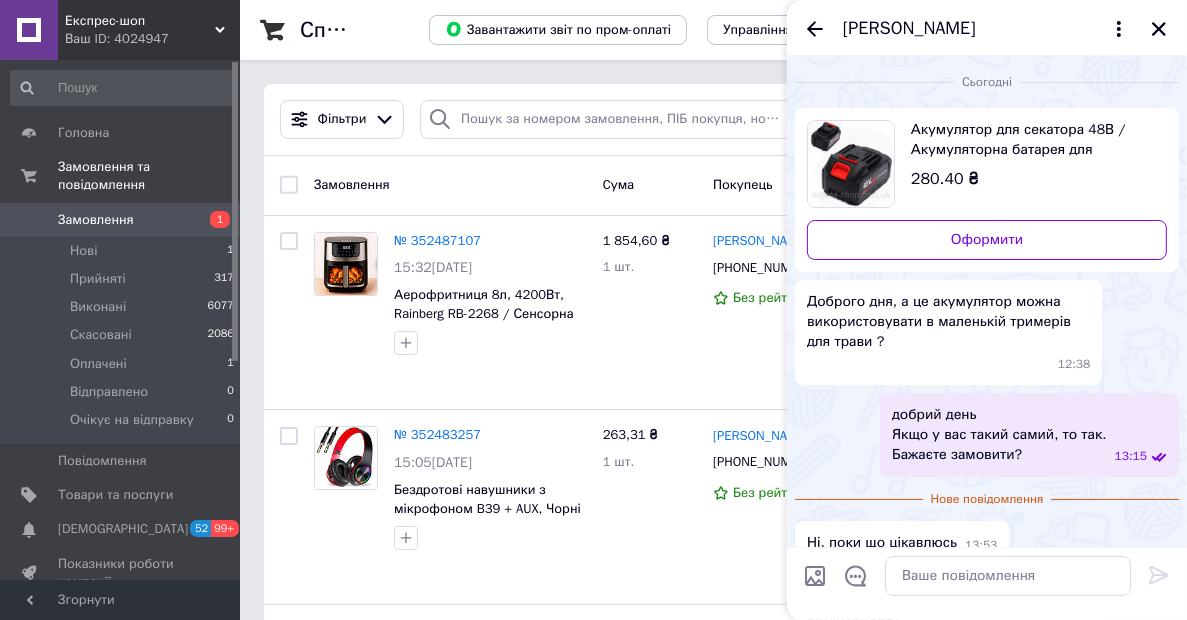 click on "Акумулятор для секатора 48В / Акумуляторна батарея для інструментів / Літій-іонний акумулятор" at bounding box center [1031, 140] 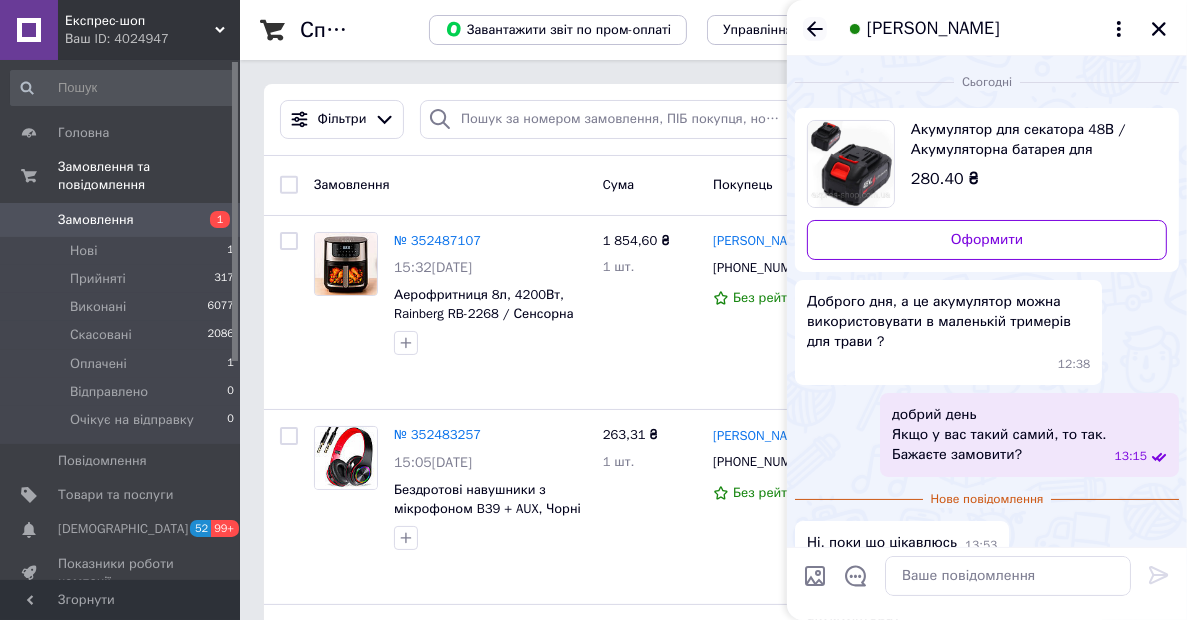 click 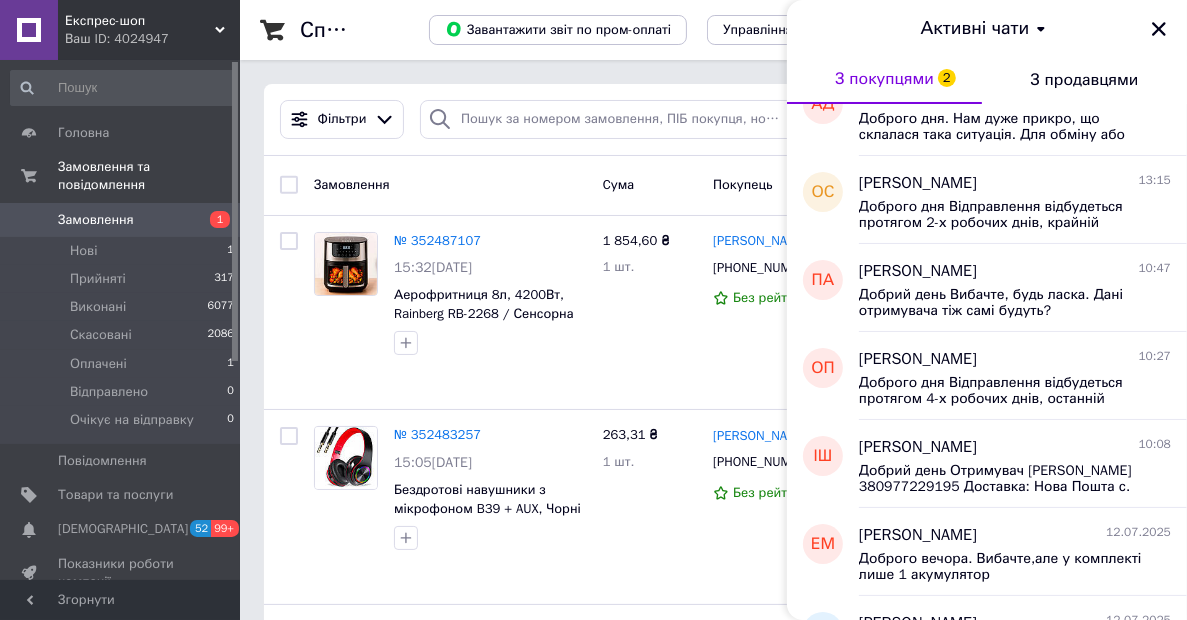 scroll, scrollTop: 0, scrollLeft: 0, axis: both 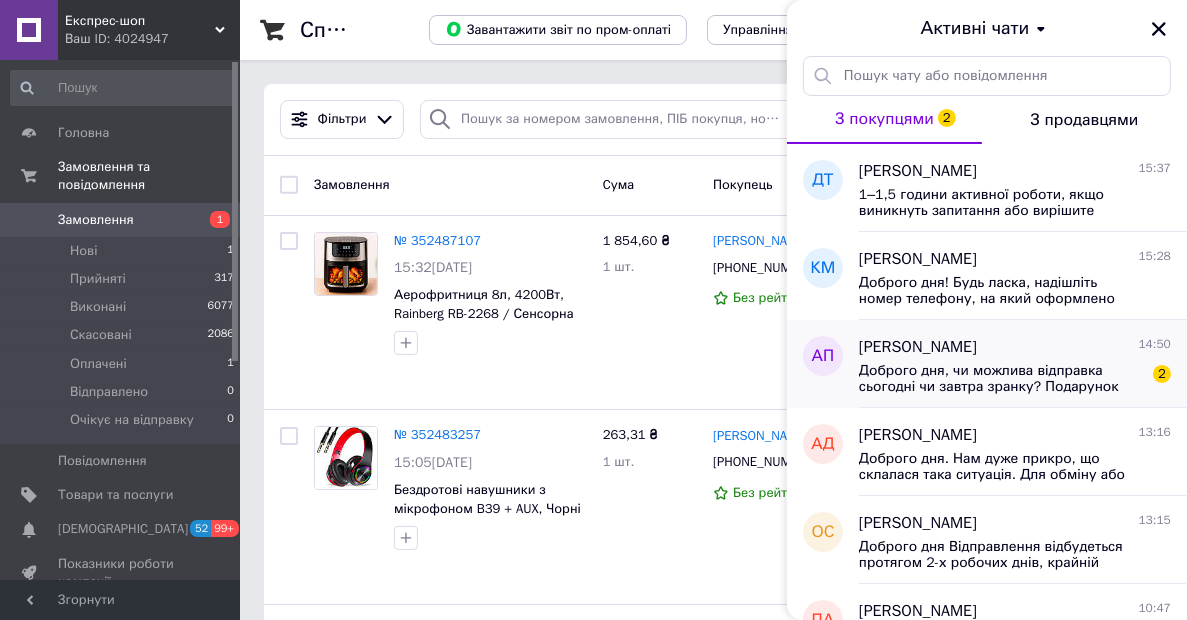 click on "Доброго дня, чи можлива відправка сьогодні чи завтра зранку? Подарунок потрібен на вівторок..." at bounding box center (1001, 379) 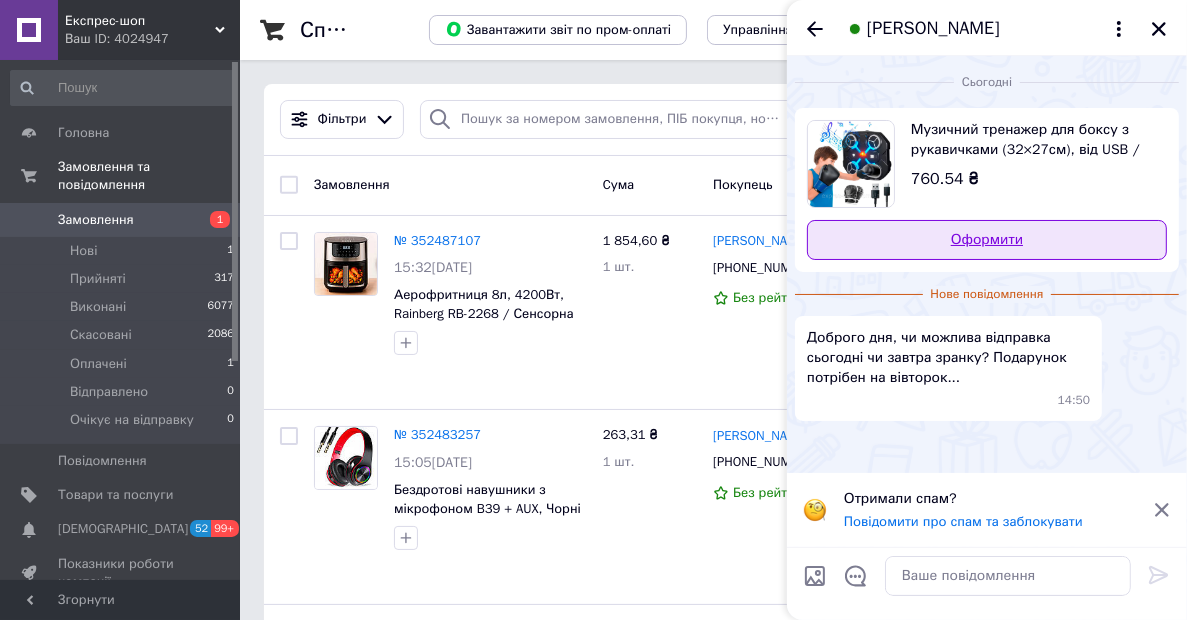click on "Оформити" at bounding box center [987, 240] 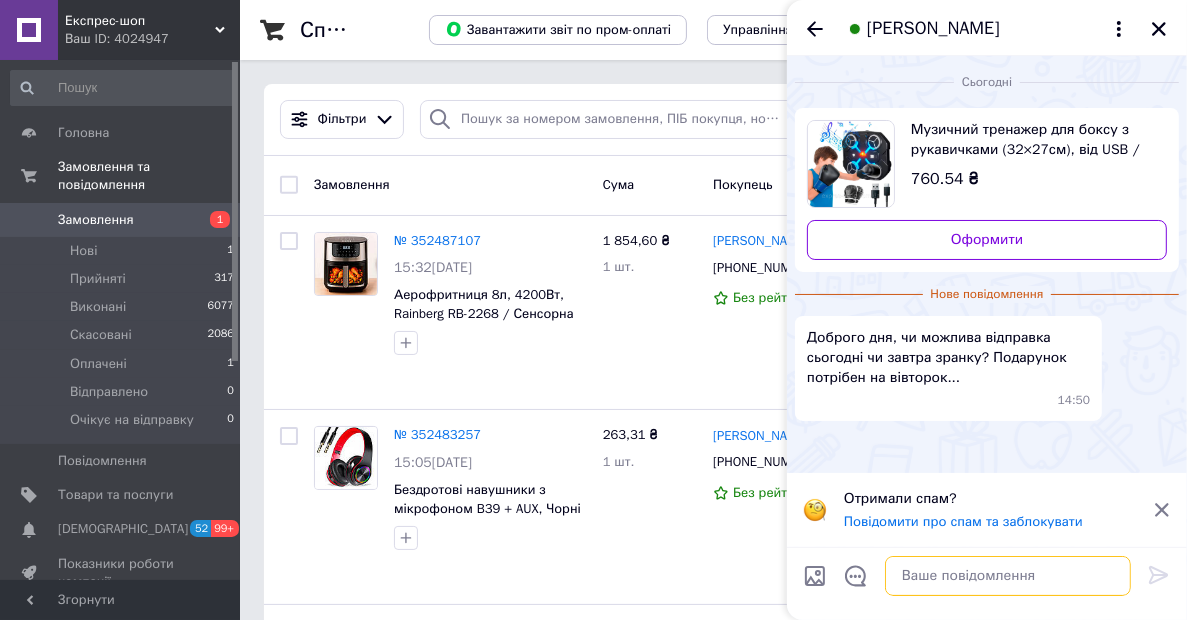 click at bounding box center [1008, 576] 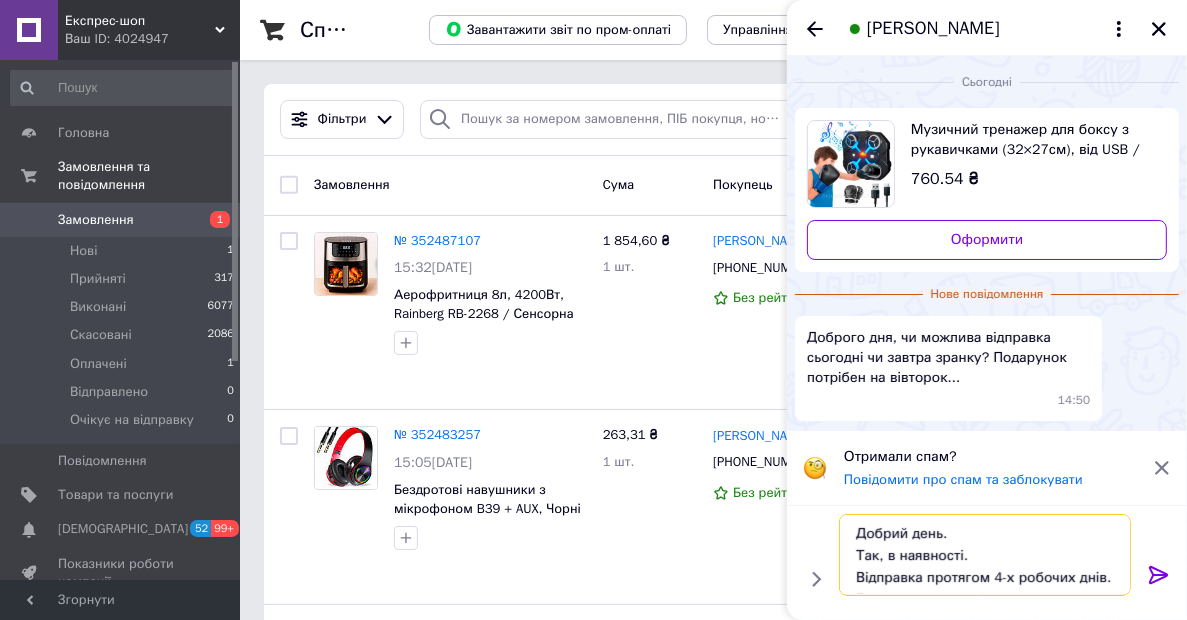 scroll, scrollTop: 23, scrollLeft: 0, axis: vertical 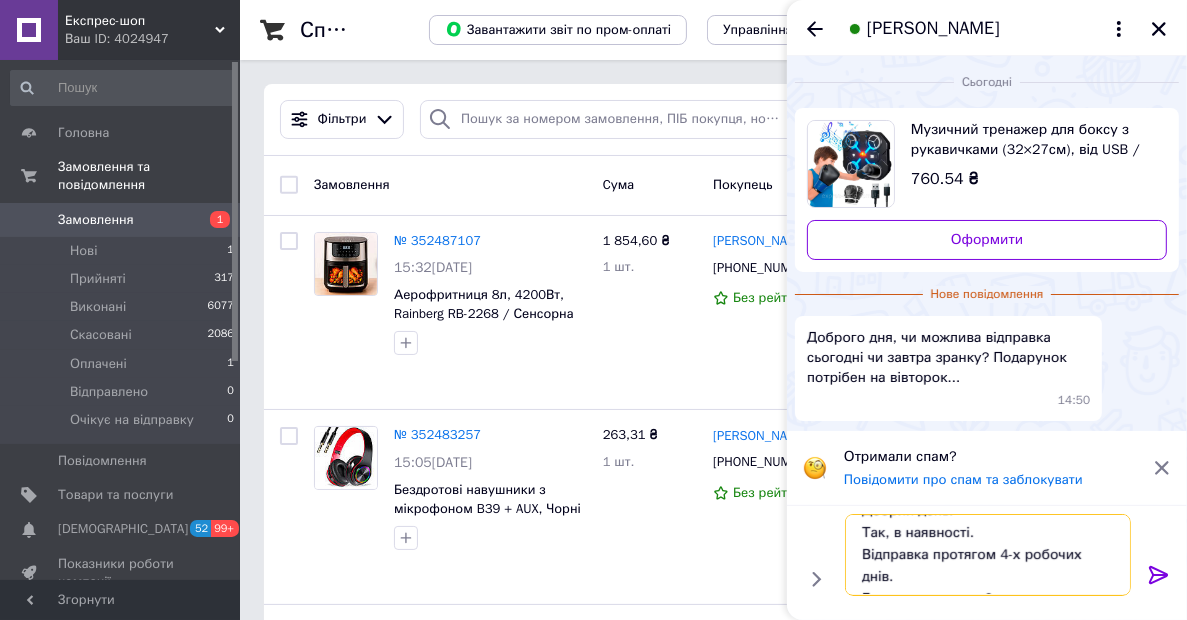 drag, startPoint x: 1105, startPoint y: 559, endPoint x: 852, endPoint y: 557, distance: 253.0079 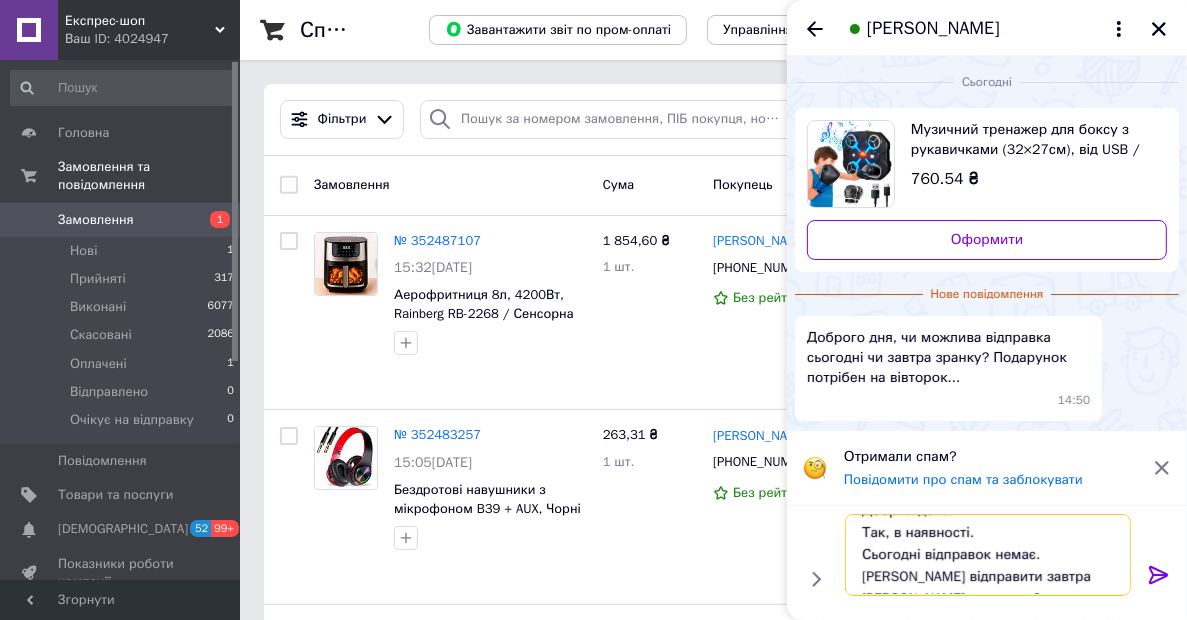 type on "Добрий день.
Так, в наявності.
Сьогодні відправок немає. Можемо відправити завтра.
Бажаєте замовити?" 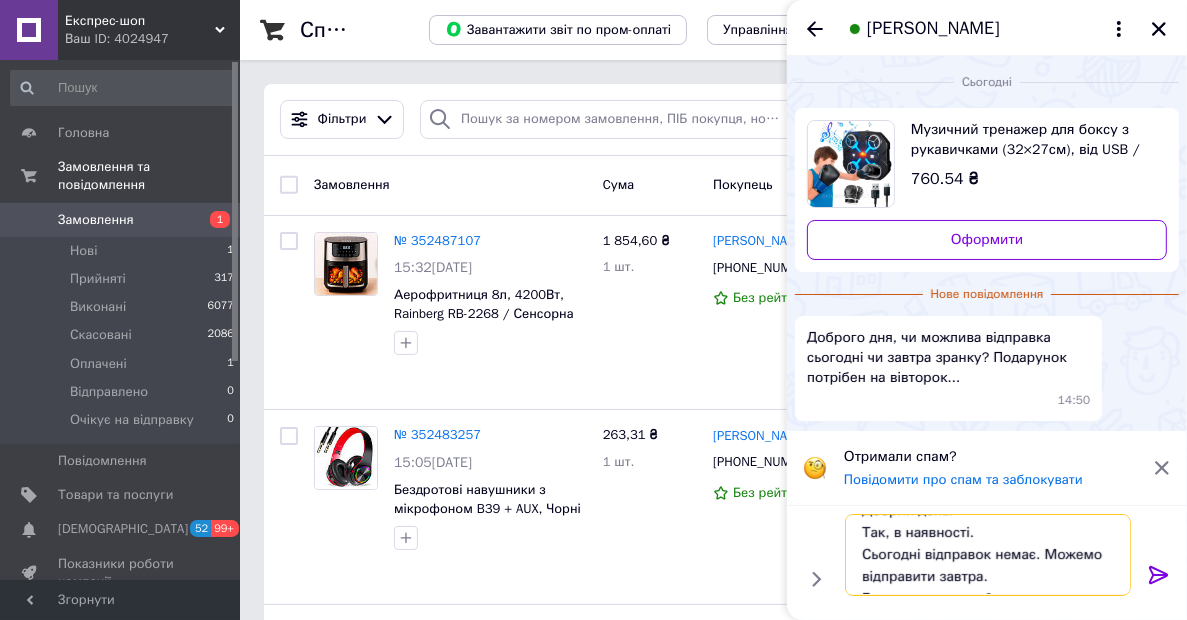 type 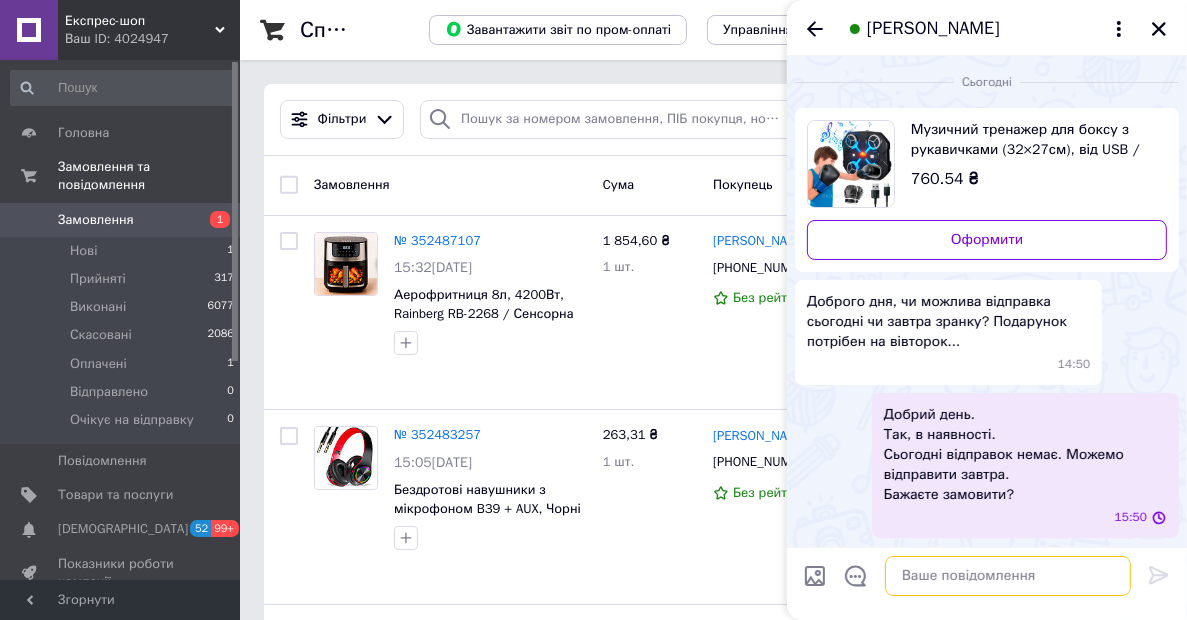 scroll, scrollTop: 0, scrollLeft: 0, axis: both 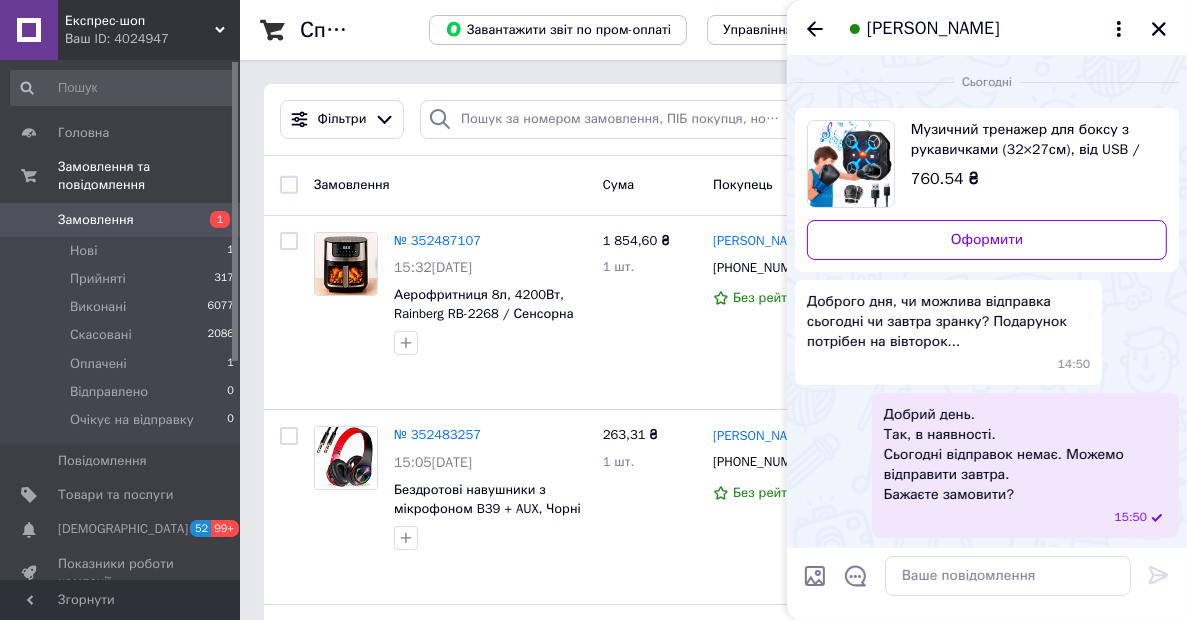 drag, startPoint x: 812, startPoint y: 37, endPoint x: 174, endPoint y: 80, distance: 639.4474 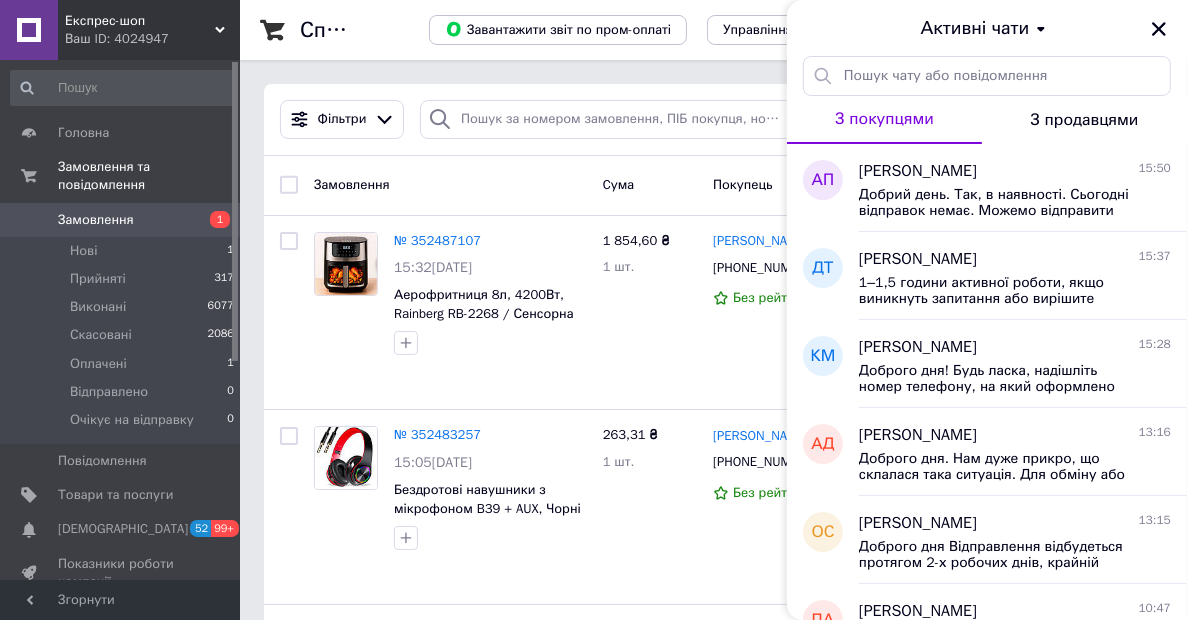 click on "Ваш ID: 4024947" at bounding box center [152, 39] 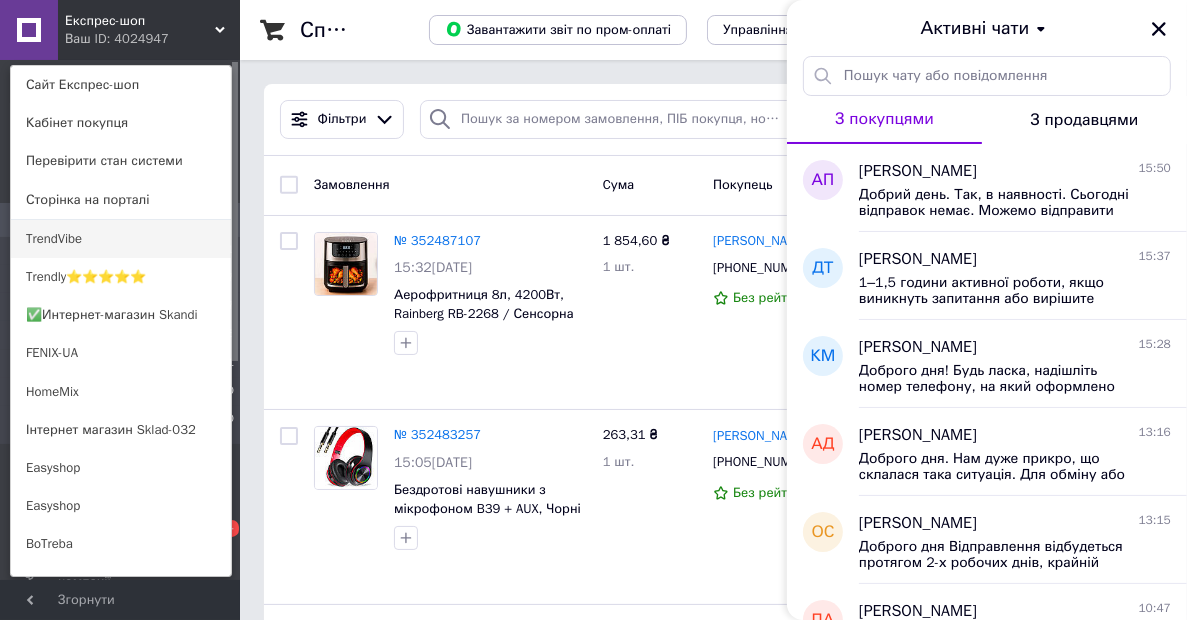 click on "TrendVibe" at bounding box center (121, 239) 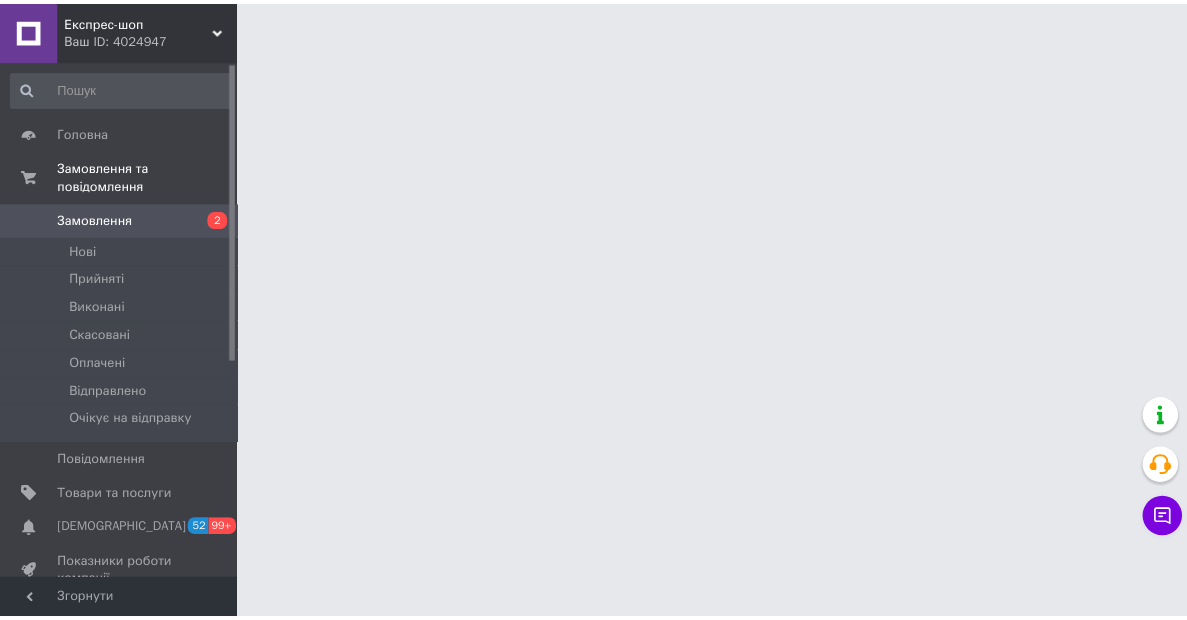 scroll, scrollTop: 0, scrollLeft: 0, axis: both 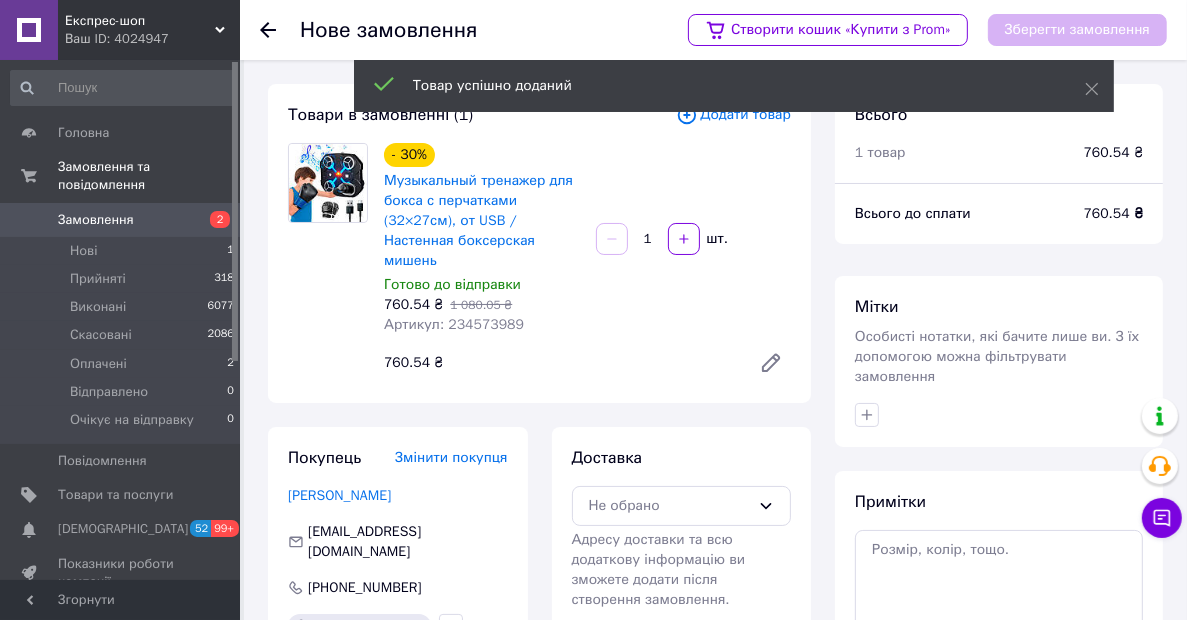 click on "Артикул: 234573989" at bounding box center [454, 324] 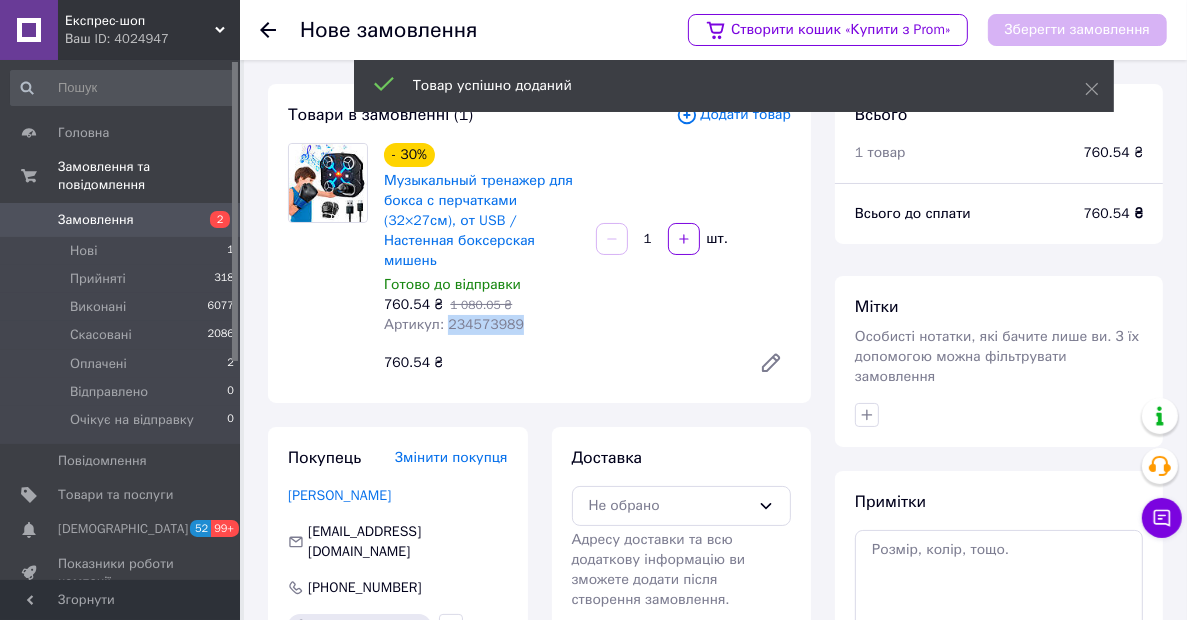 click on "Артикул: 234573989" at bounding box center (454, 324) 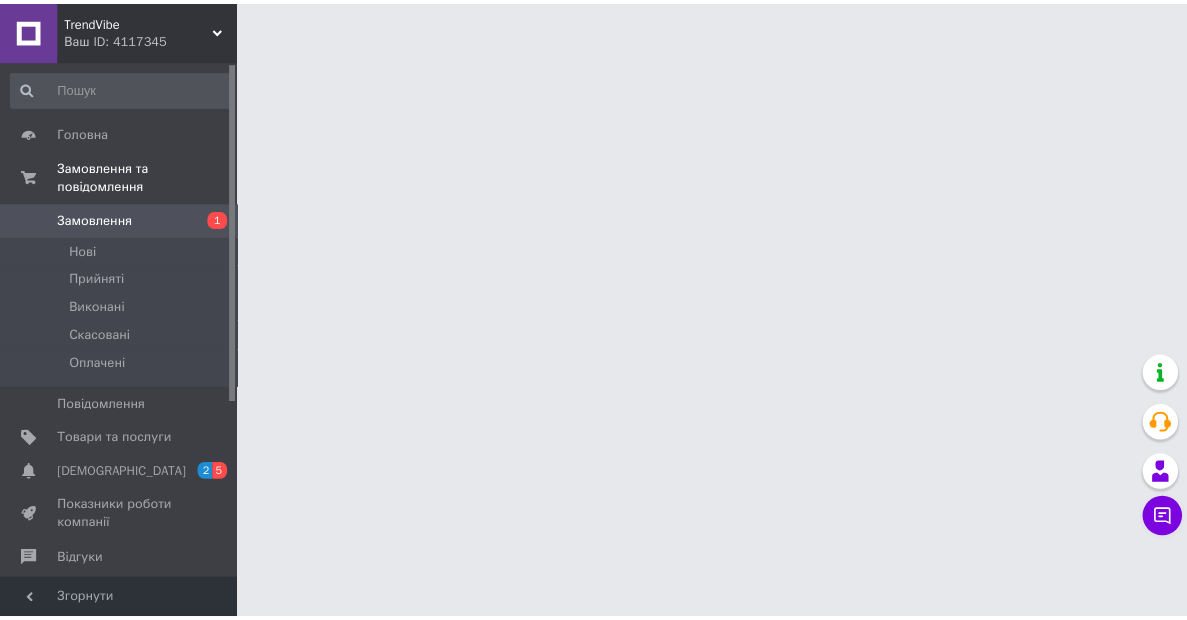 scroll, scrollTop: 0, scrollLeft: 0, axis: both 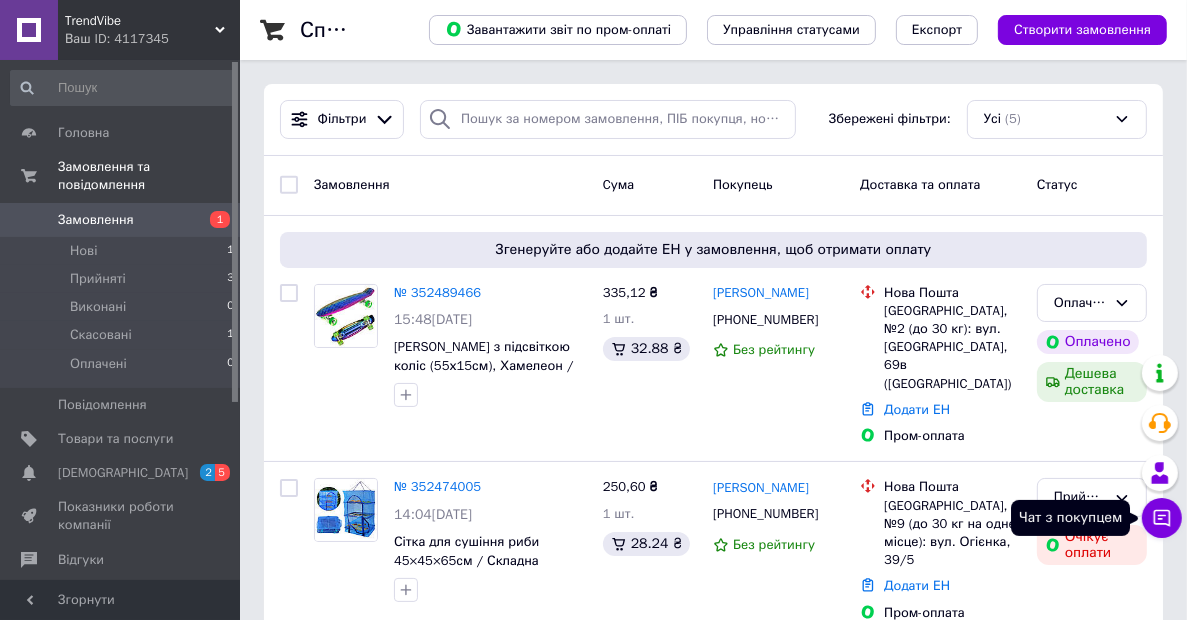 click 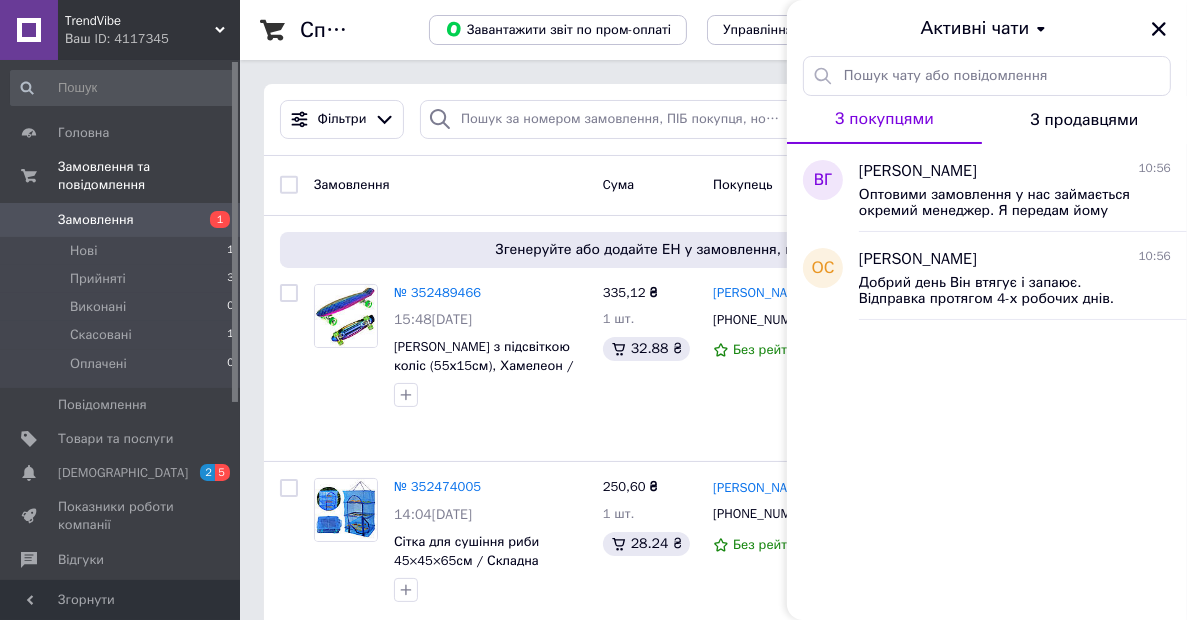 click on "TrendVibe" at bounding box center [140, 21] 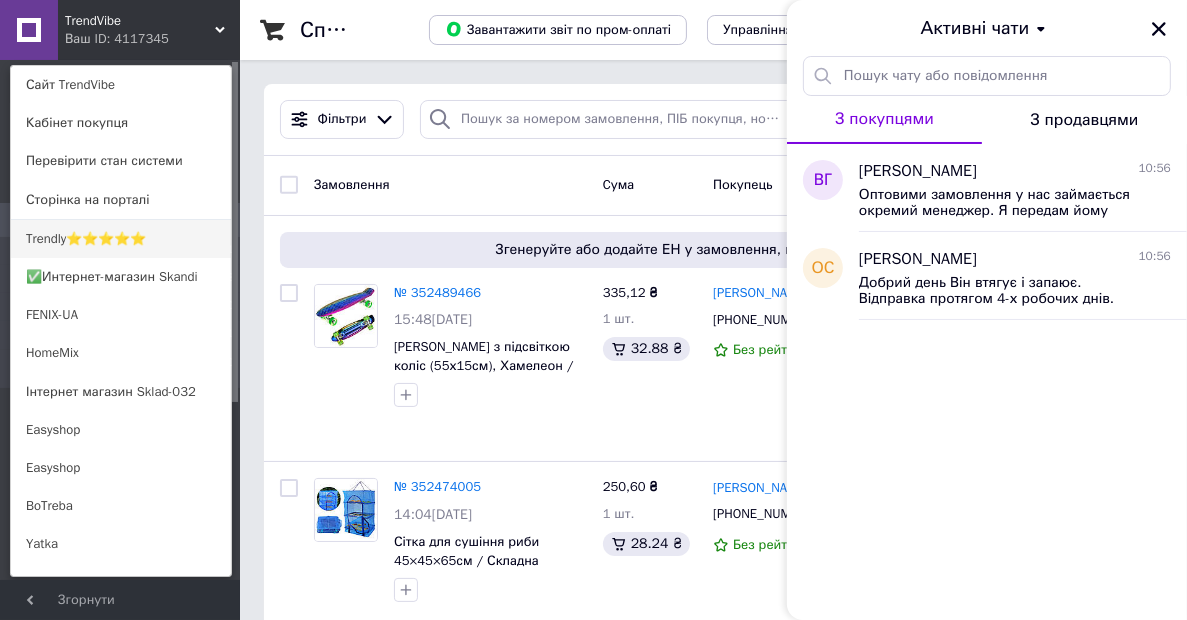 click on "Trendly⭐⭐⭐⭐⭐" at bounding box center (121, 239) 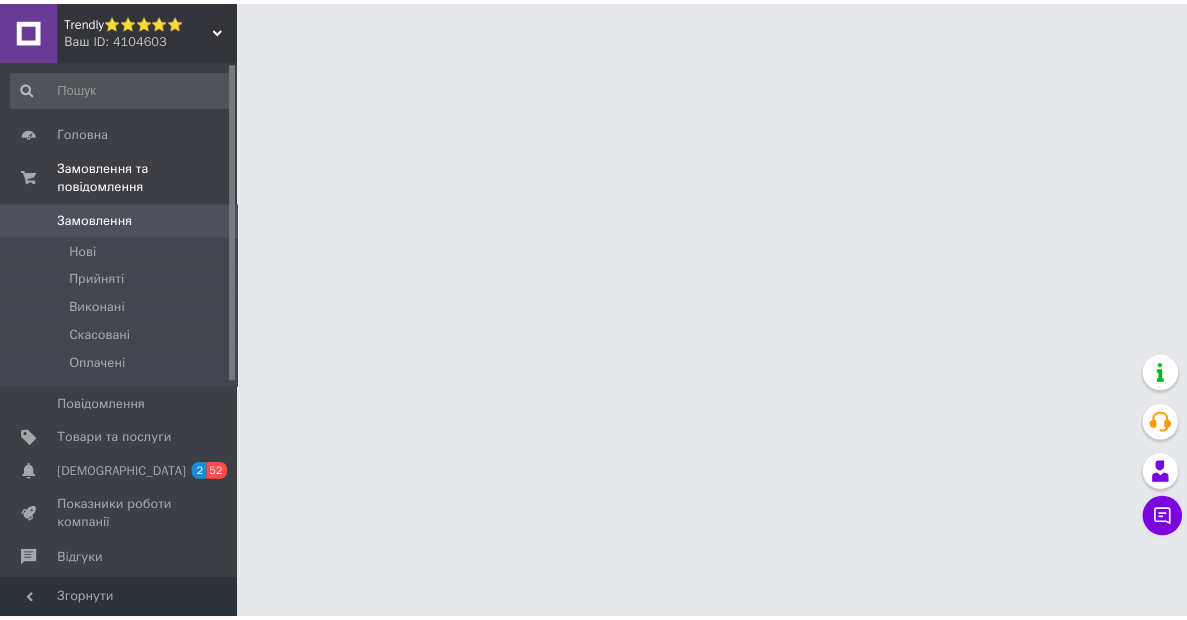 scroll, scrollTop: 0, scrollLeft: 0, axis: both 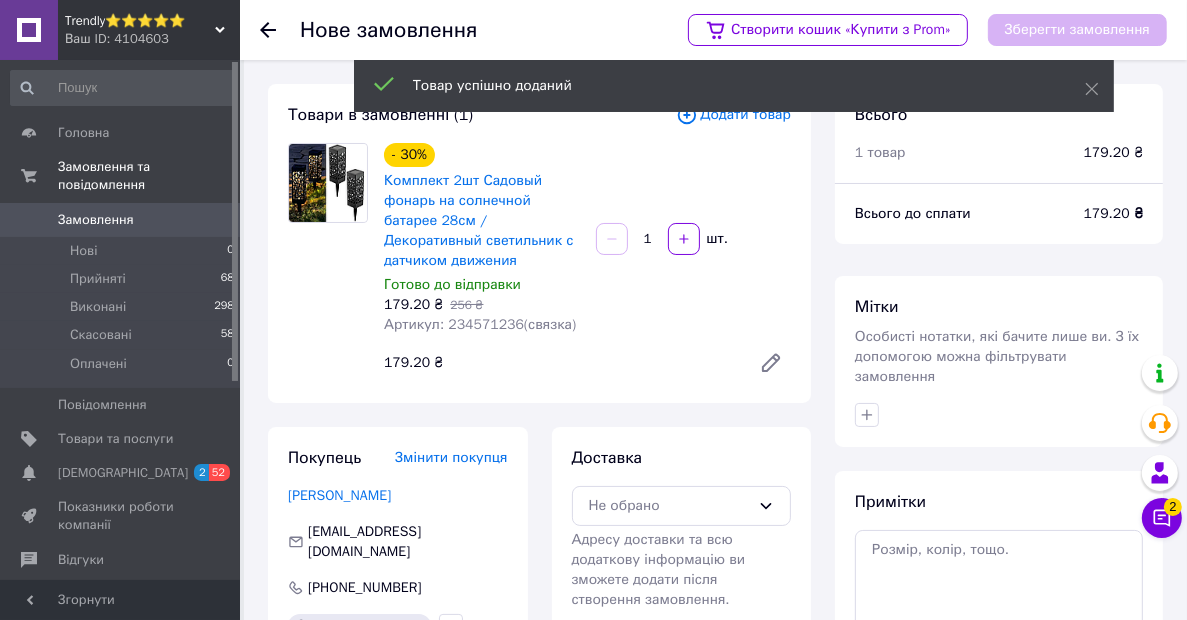 click on "Артикул: 234571236(связка)" at bounding box center [480, 324] 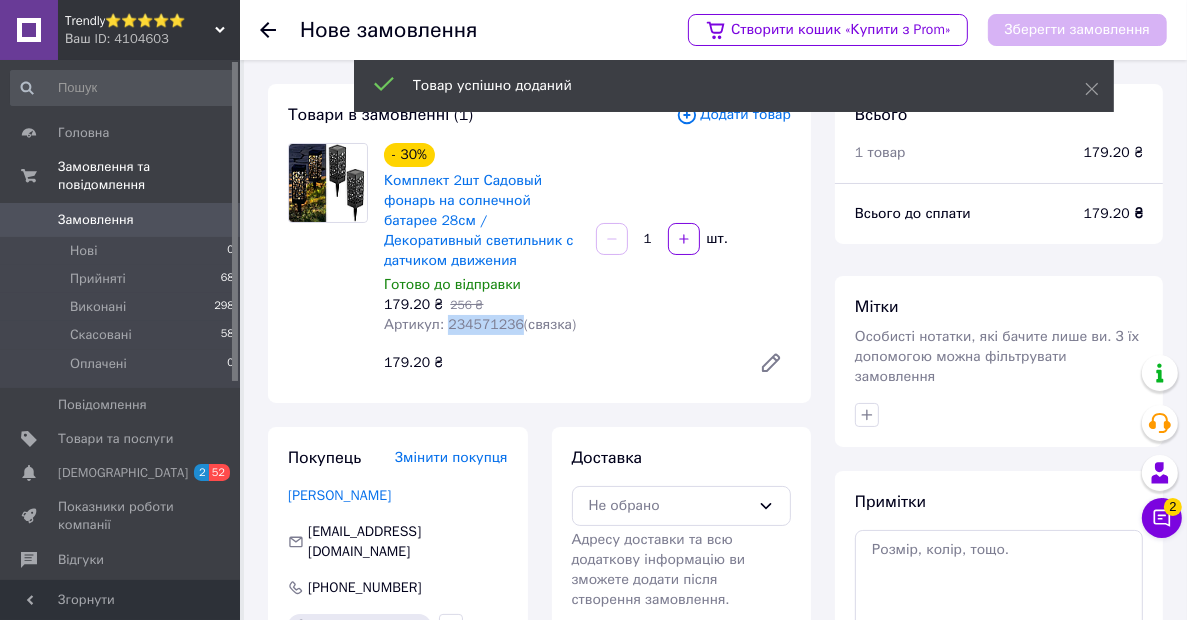 click on "Артикул: 234571236(связка)" at bounding box center (480, 324) 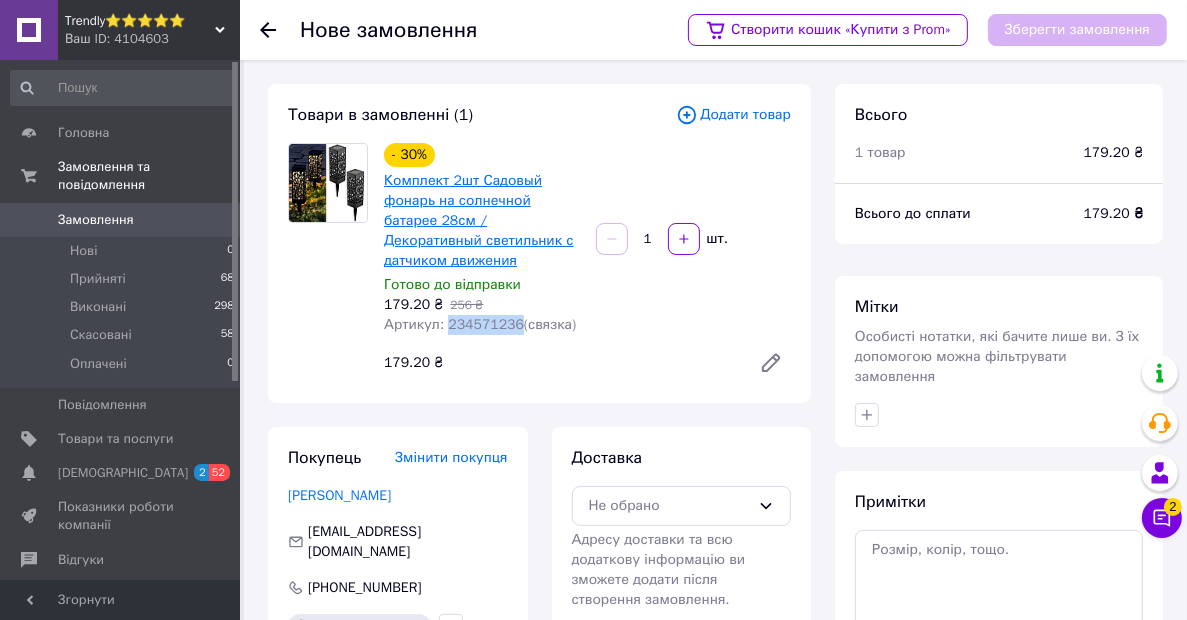 click on "Комплект 2шт Садовый фонарь на солнечной батарее 28см / Декоративный светильник с датчиком движения" at bounding box center (479, 220) 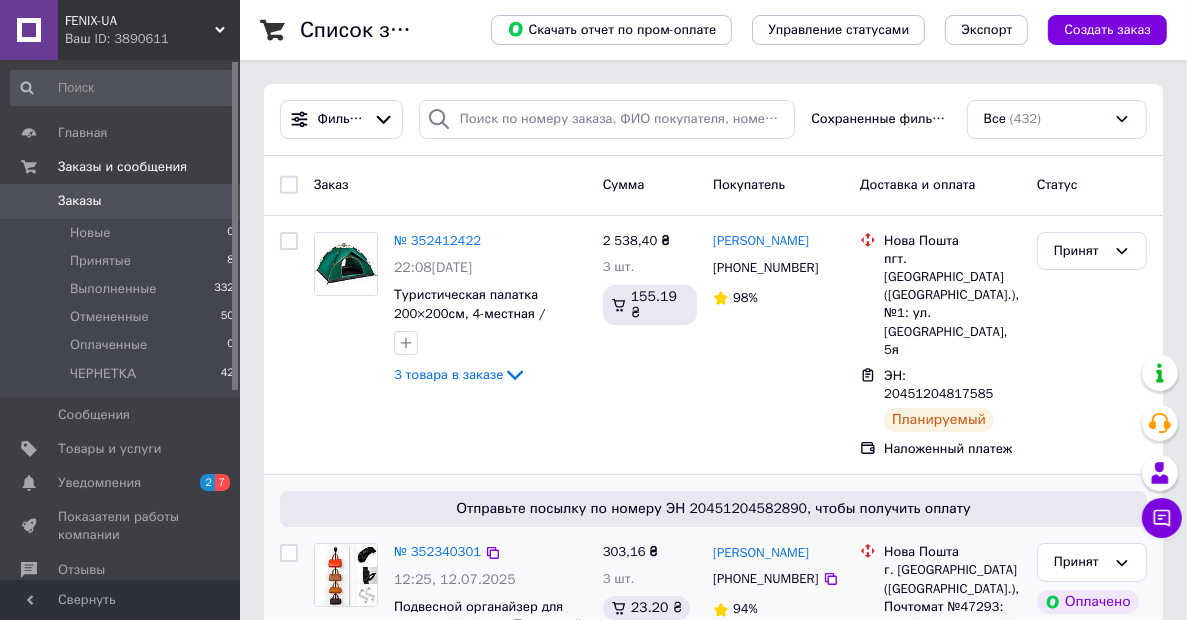 scroll, scrollTop: 200, scrollLeft: 0, axis: vertical 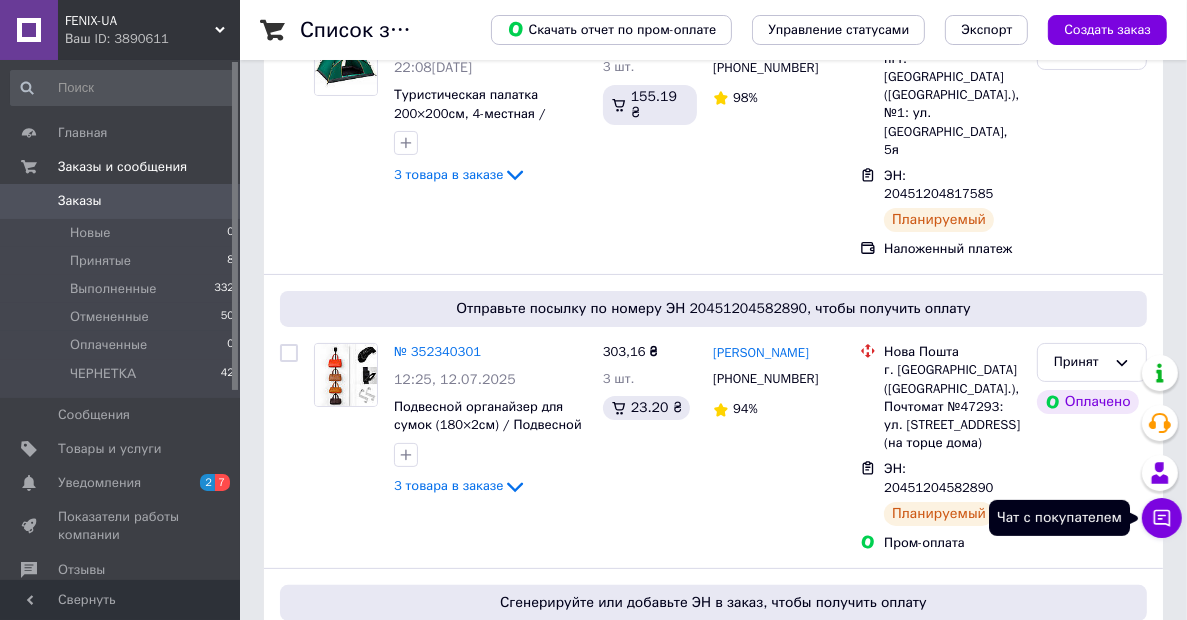 click 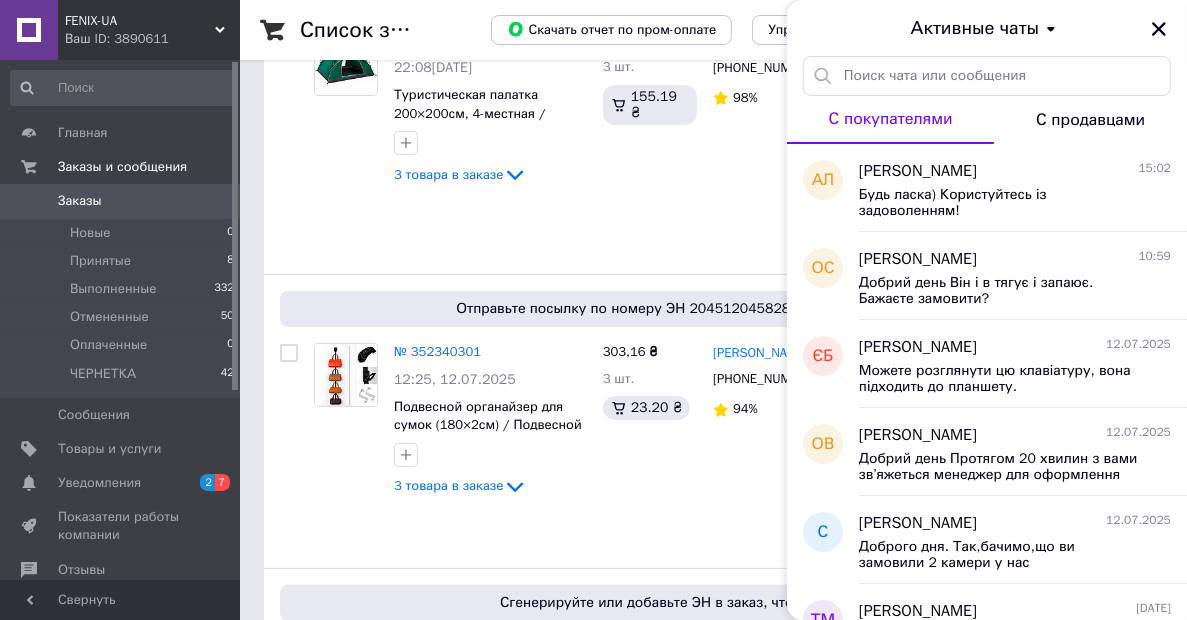 click on "FENIX-UA" at bounding box center [140, 21] 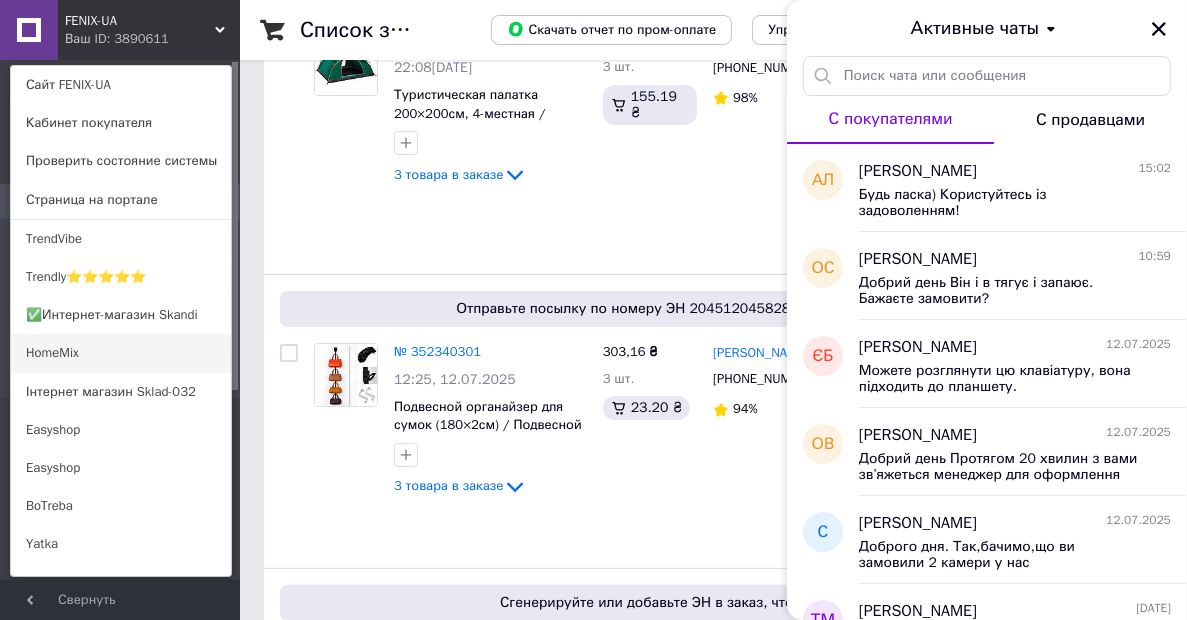click on "HomeMix" at bounding box center (121, 353) 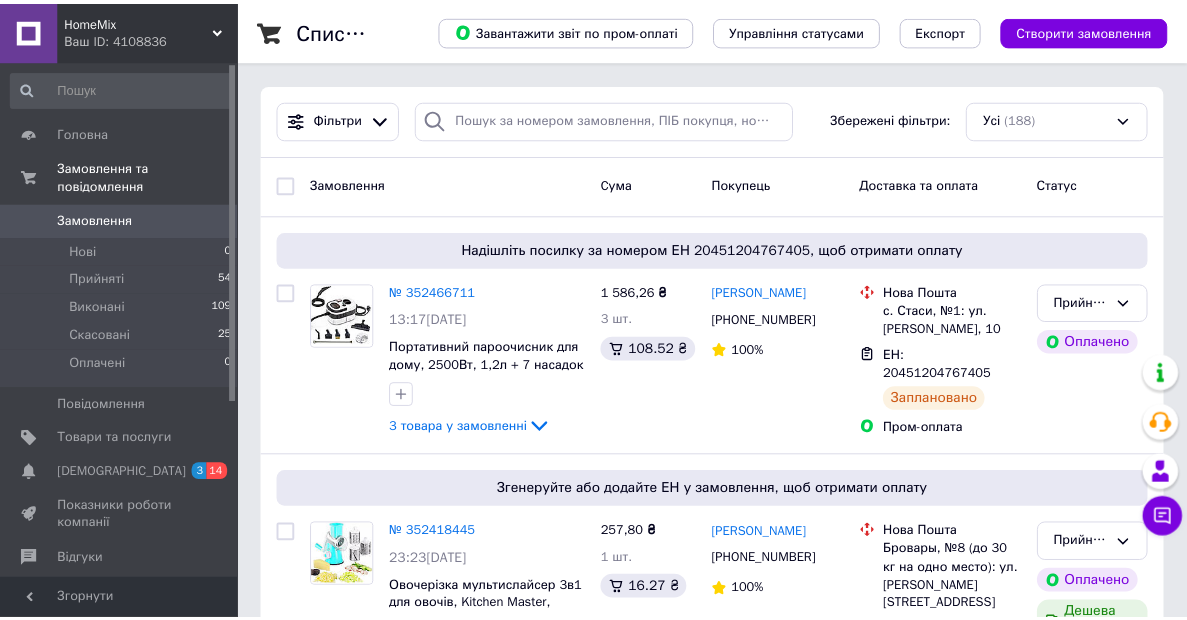 scroll, scrollTop: 0, scrollLeft: 0, axis: both 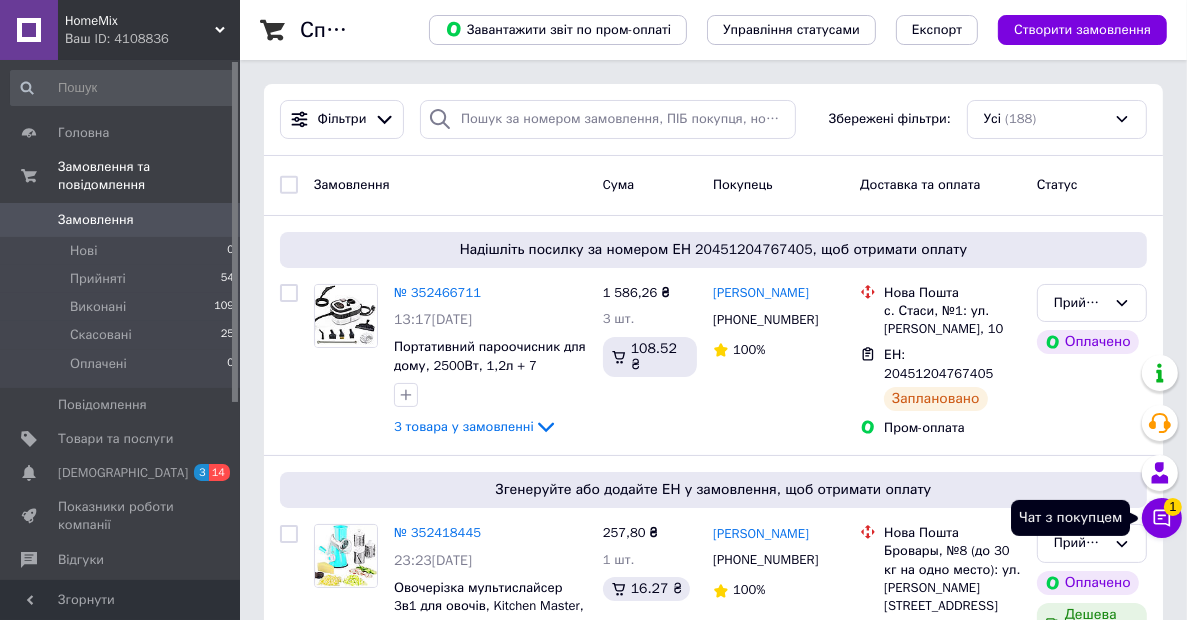 click 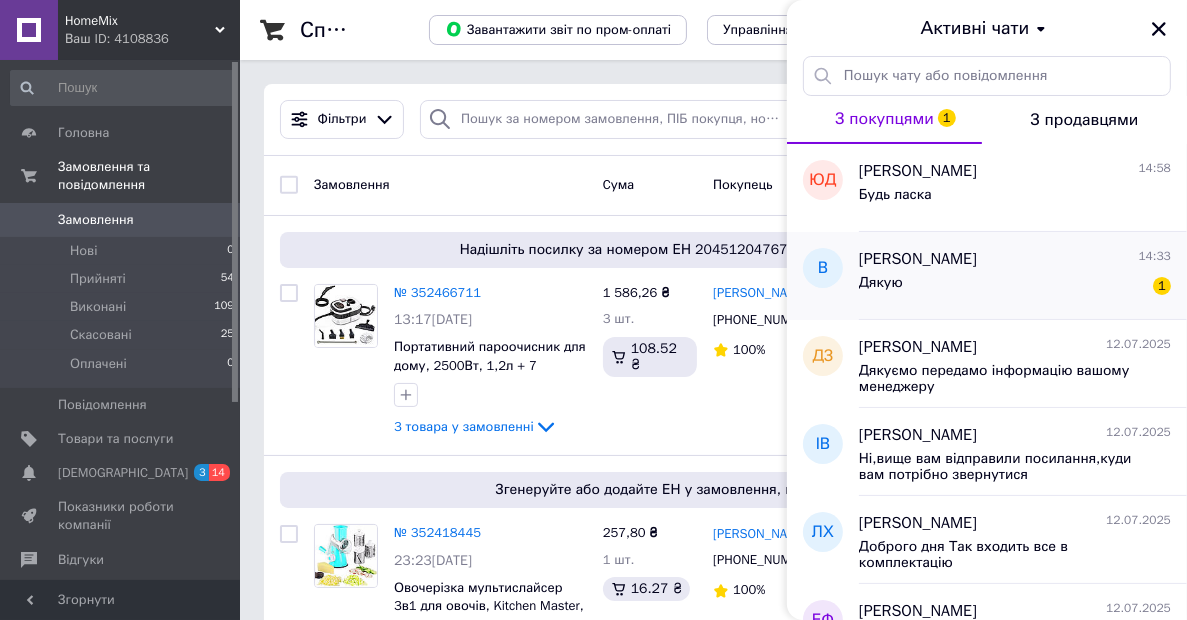 click on "Дякую 1" at bounding box center (1015, 287) 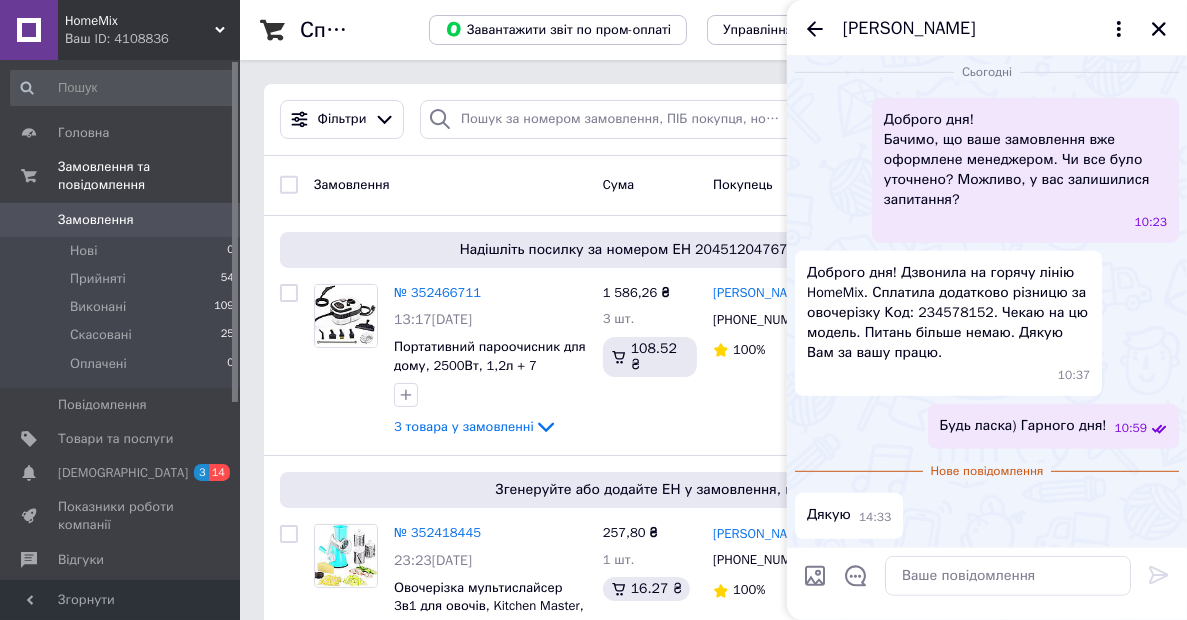 scroll, scrollTop: 802, scrollLeft: 0, axis: vertical 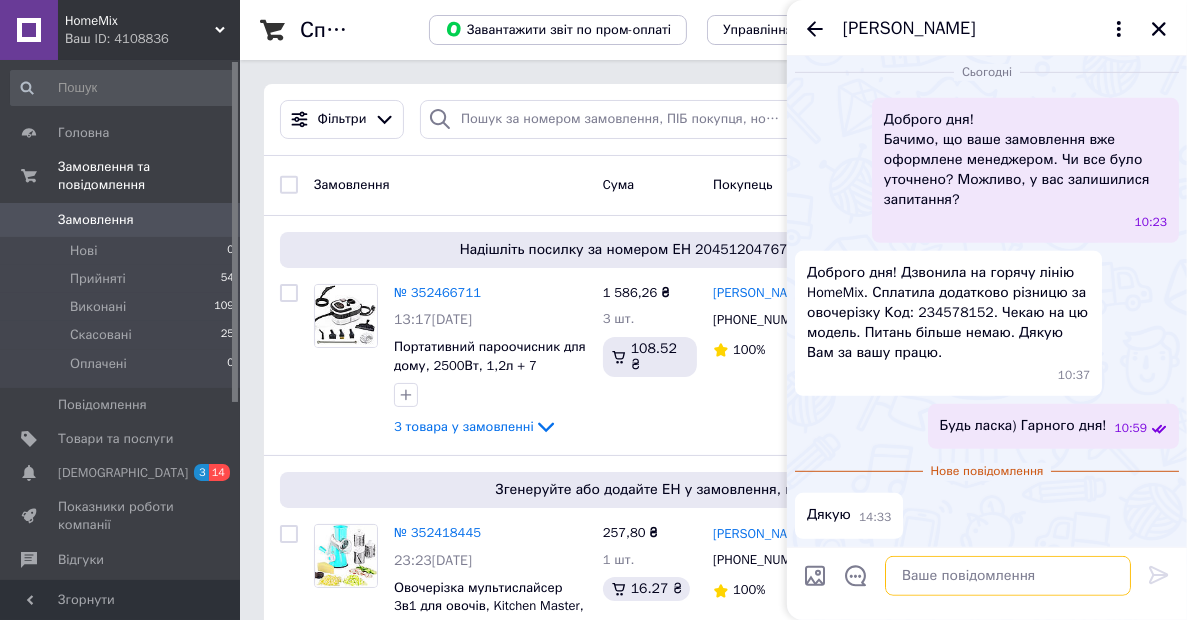 click at bounding box center [1008, 576] 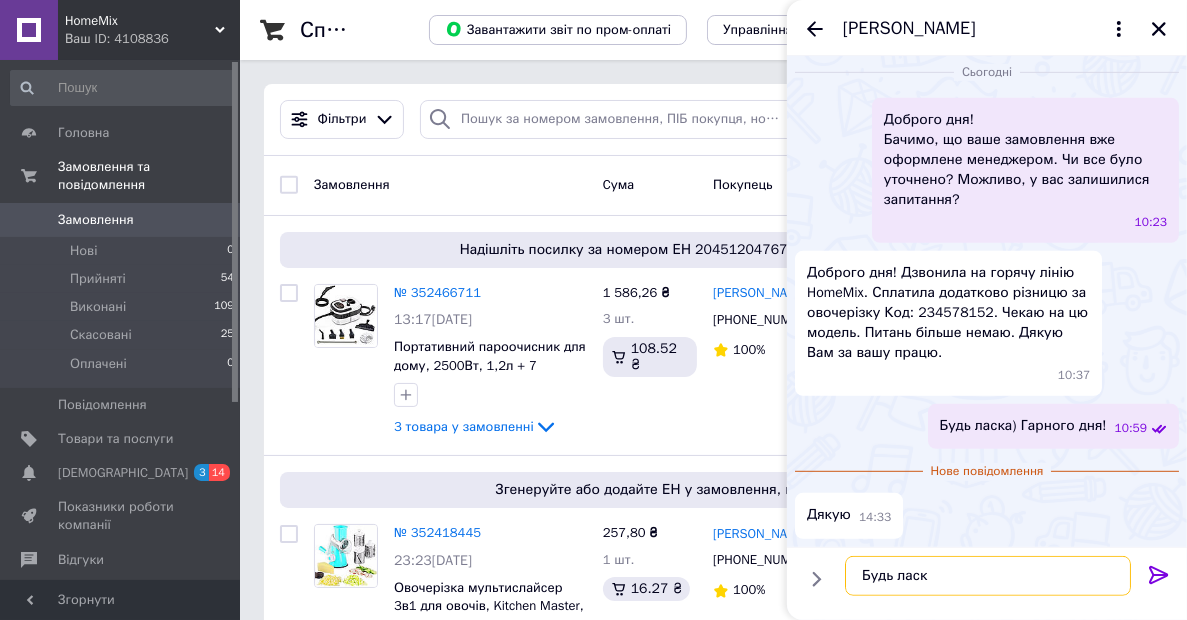 type on "Будь ласка" 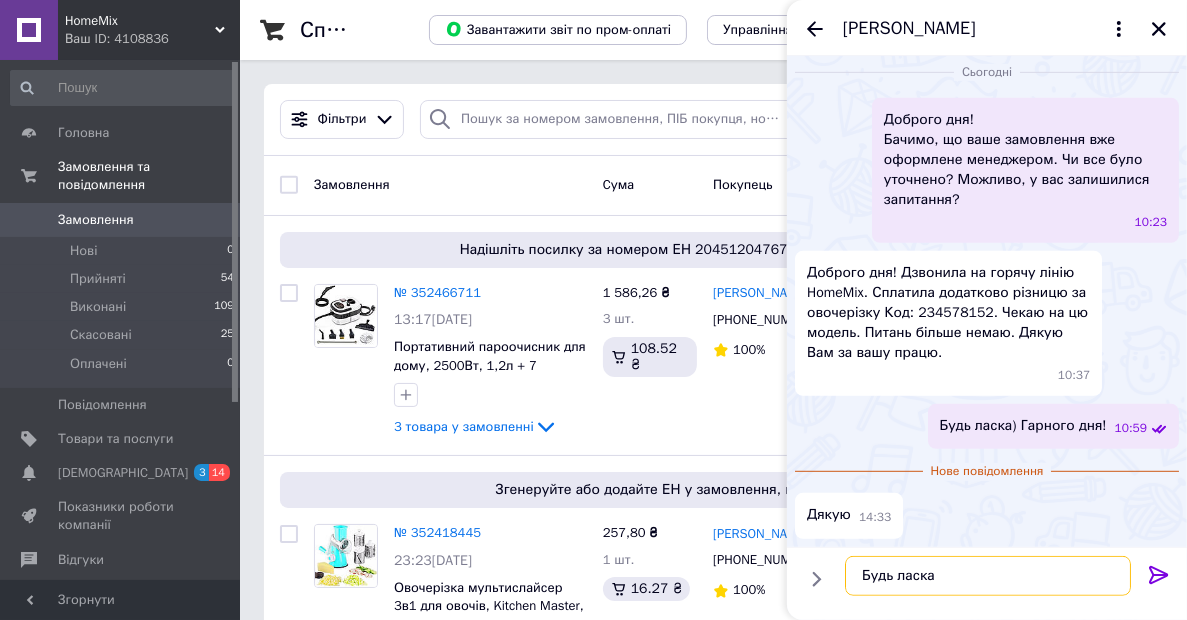 type 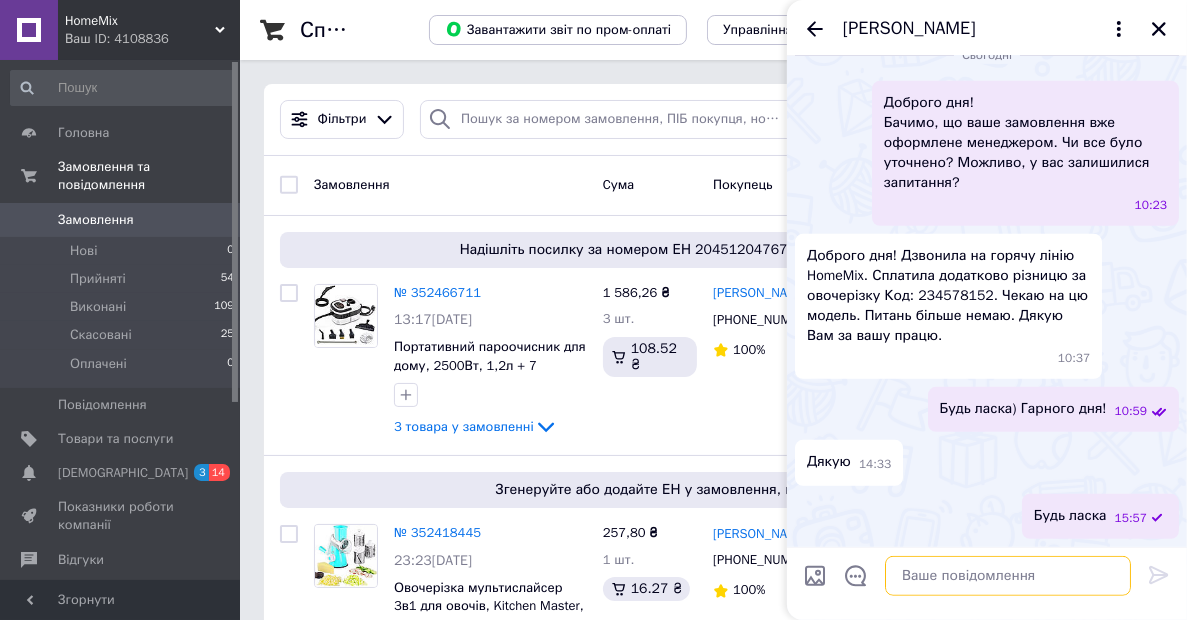 scroll, scrollTop: 819, scrollLeft: 0, axis: vertical 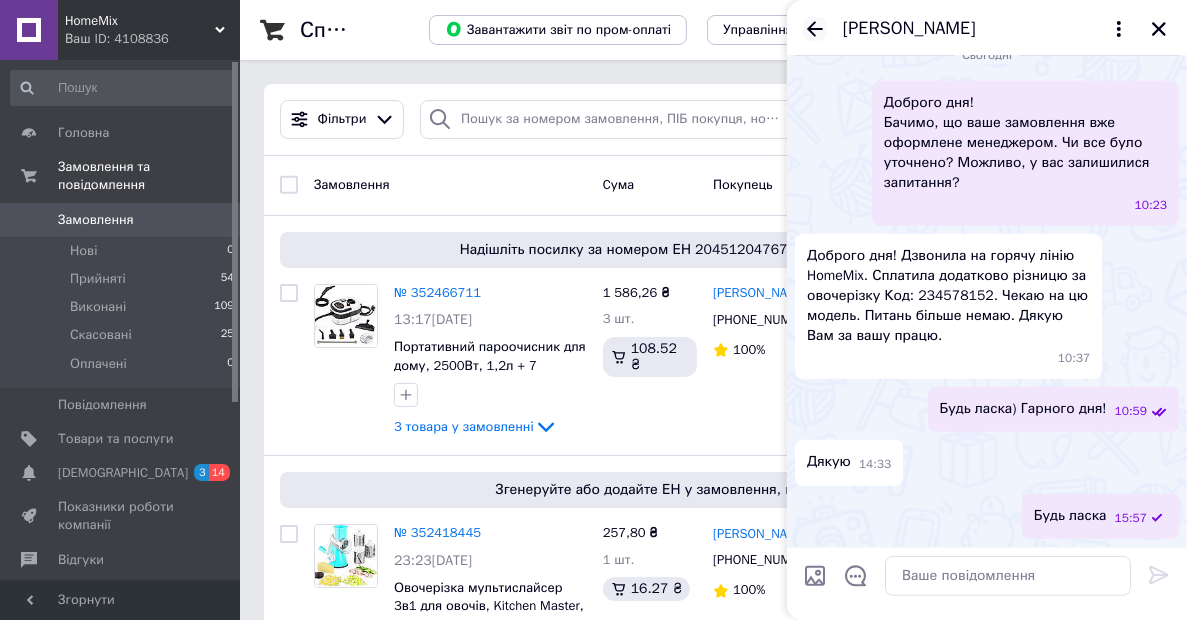 click 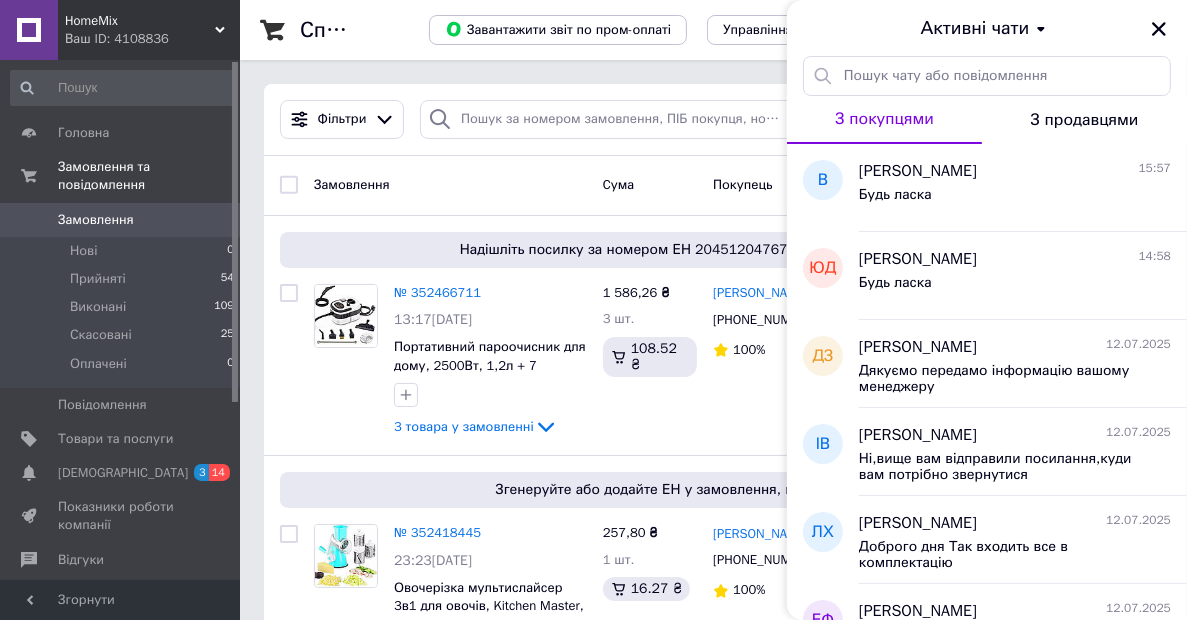 click on "HomeMix" at bounding box center [140, 21] 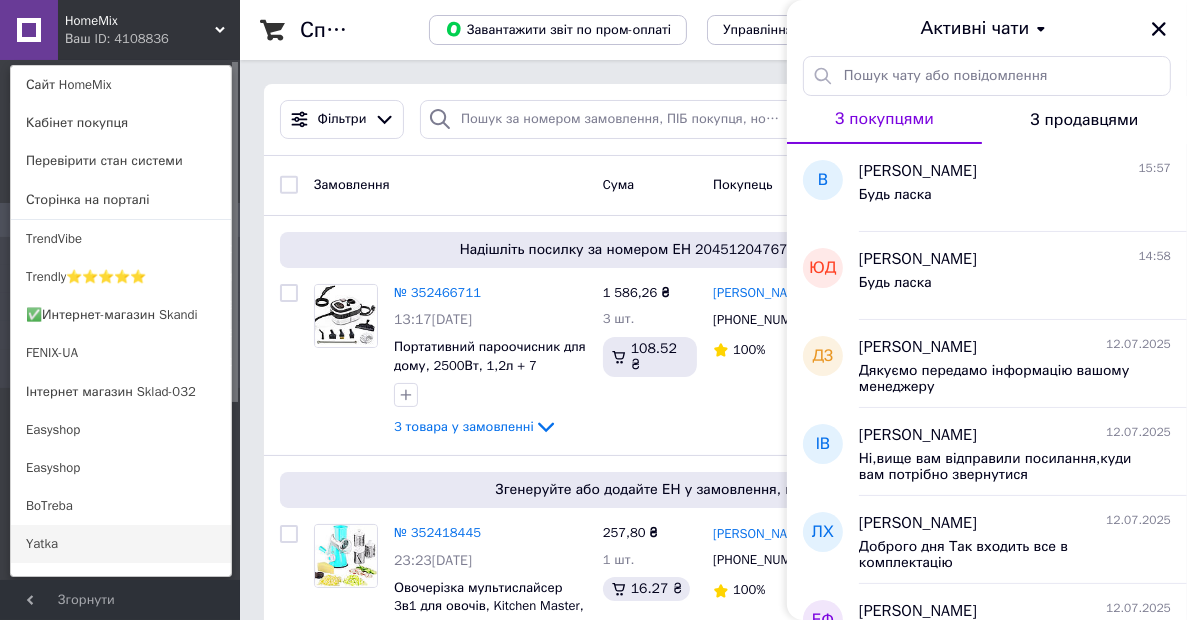 scroll, scrollTop: 300, scrollLeft: 0, axis: vertical 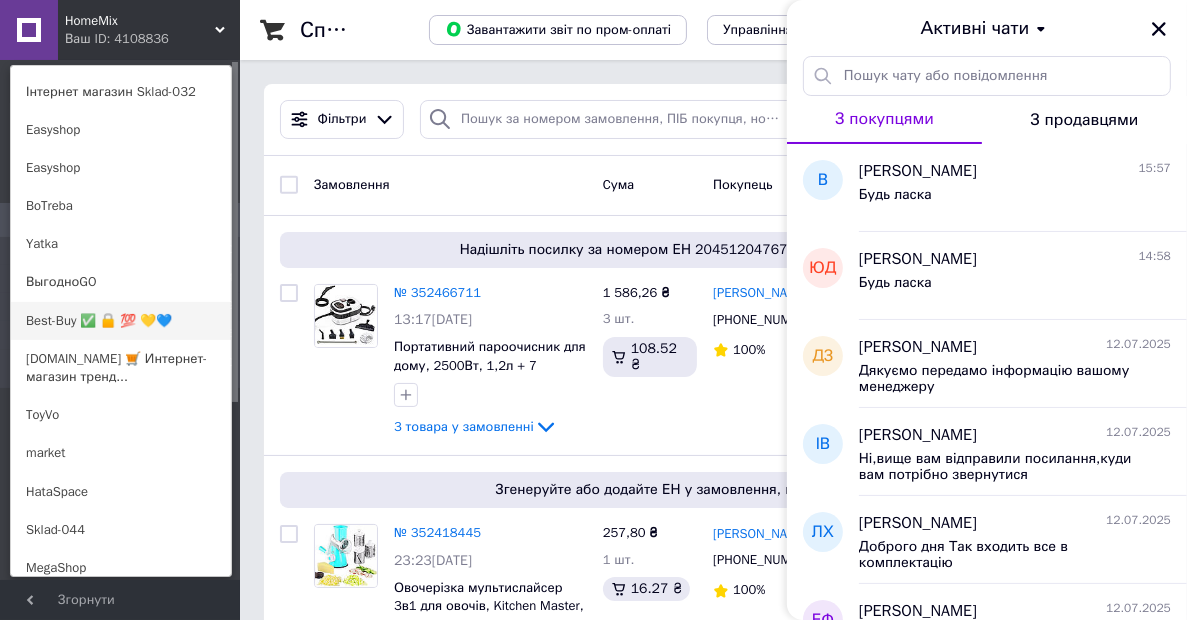 click on "Best-Buy ✅ 🔒 💯 💛💙" at bounding box center [121, 321] 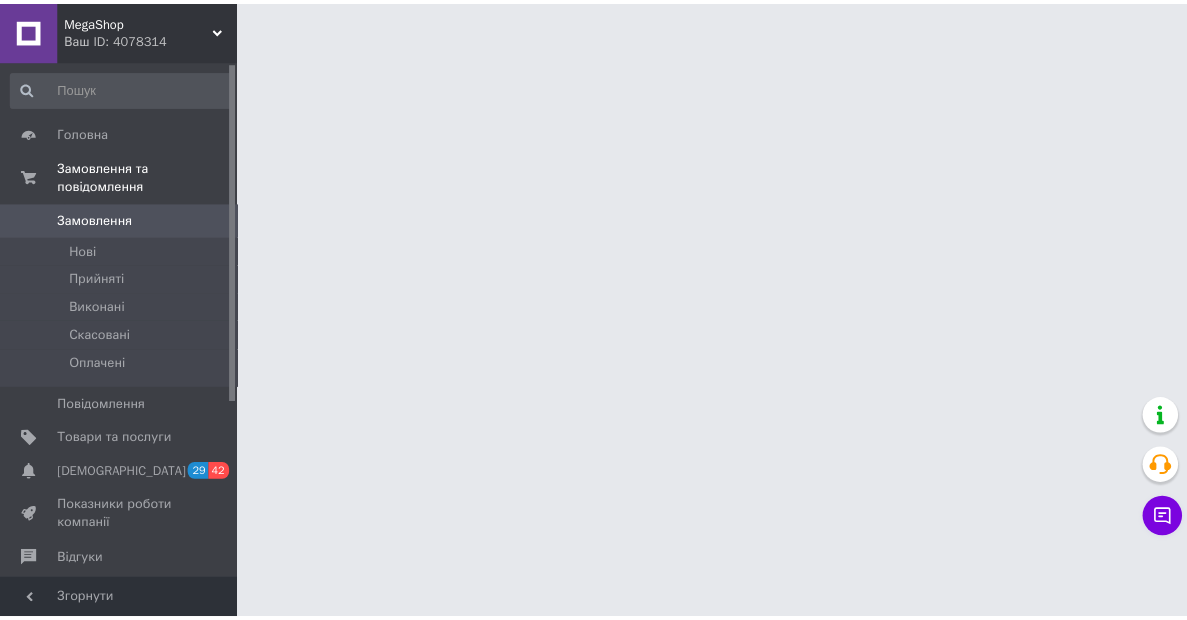 scroll, scrollTop: 0, scrollLeft: 0, axis: both 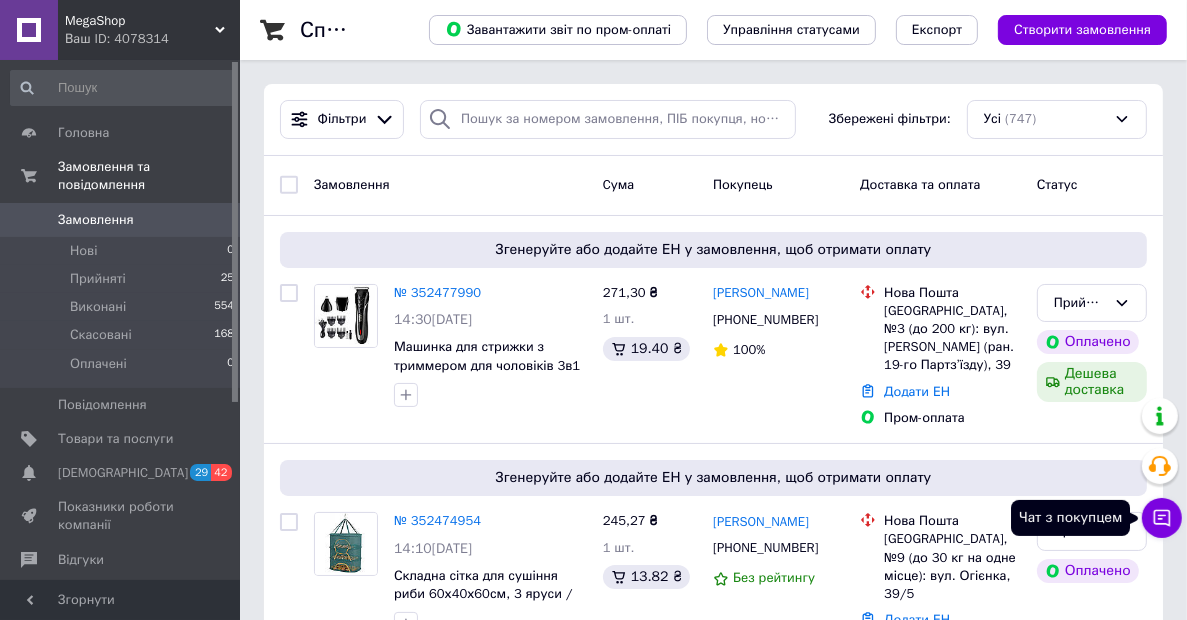 click 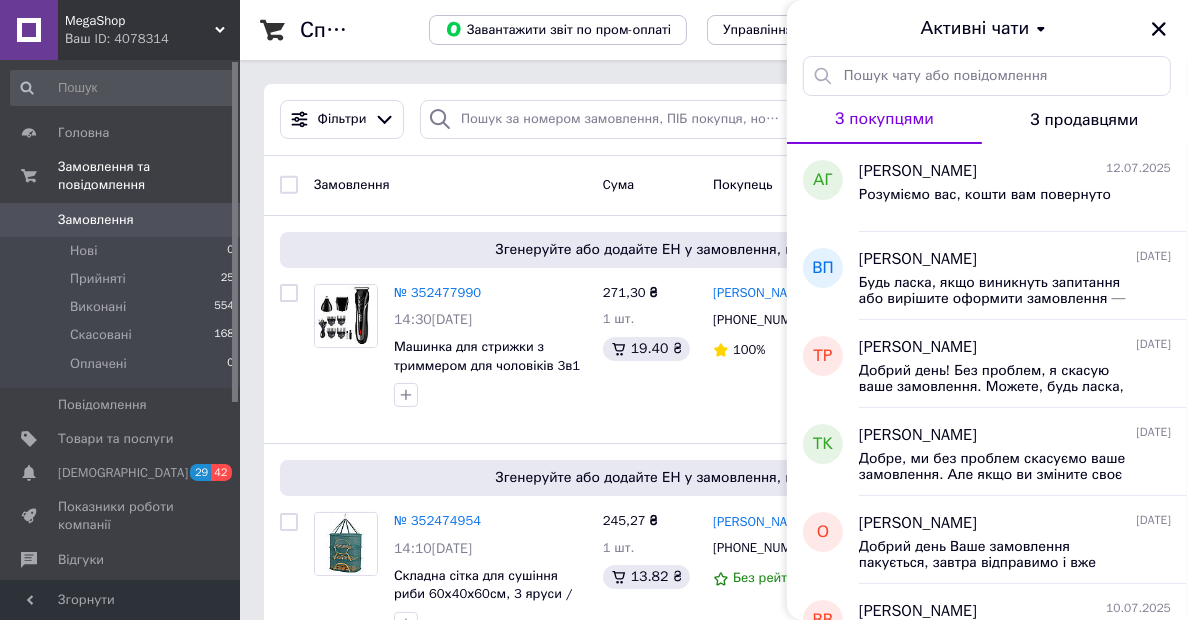 click on "MegaShop" at bounding box center [140, 21] 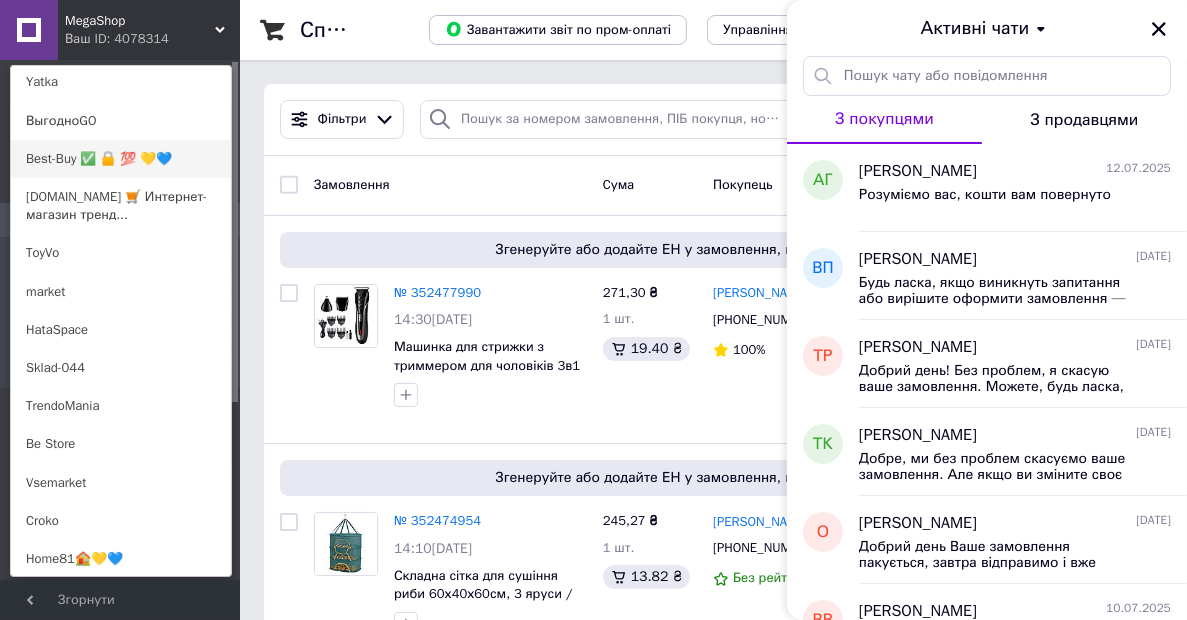 scroll, scrollTop: 700, scrollLeft: 0, axis: vertical 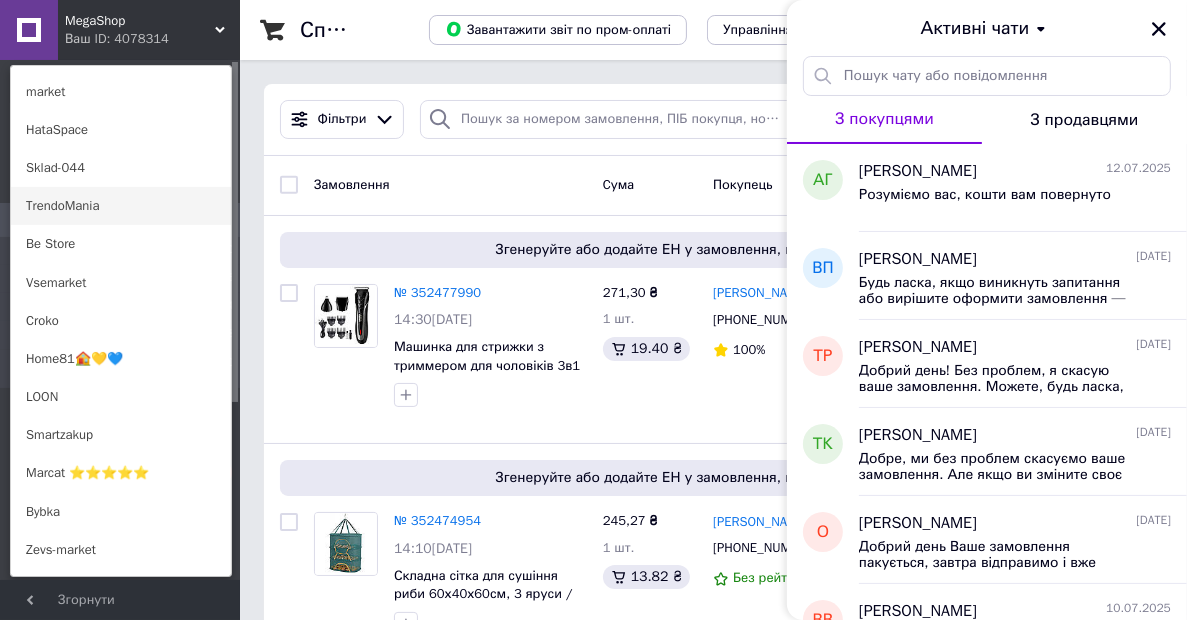 click on "TrendoMania" at bounding box center [121, 206] 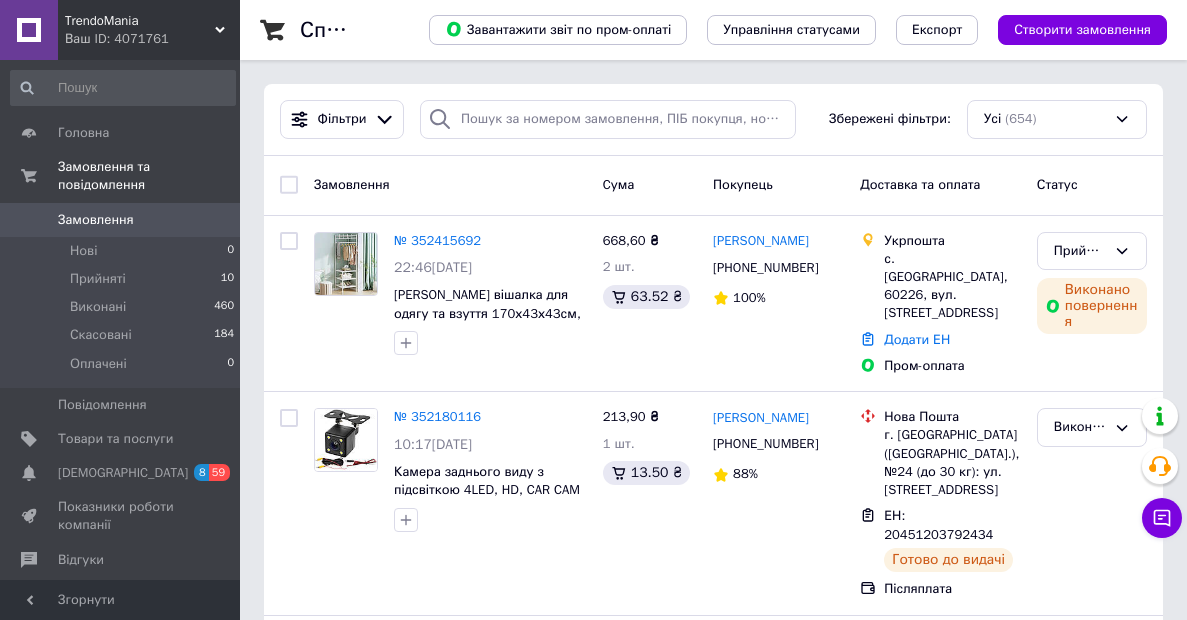 scroll, scrollTop: 0, scrollLeft: 0, axis: both 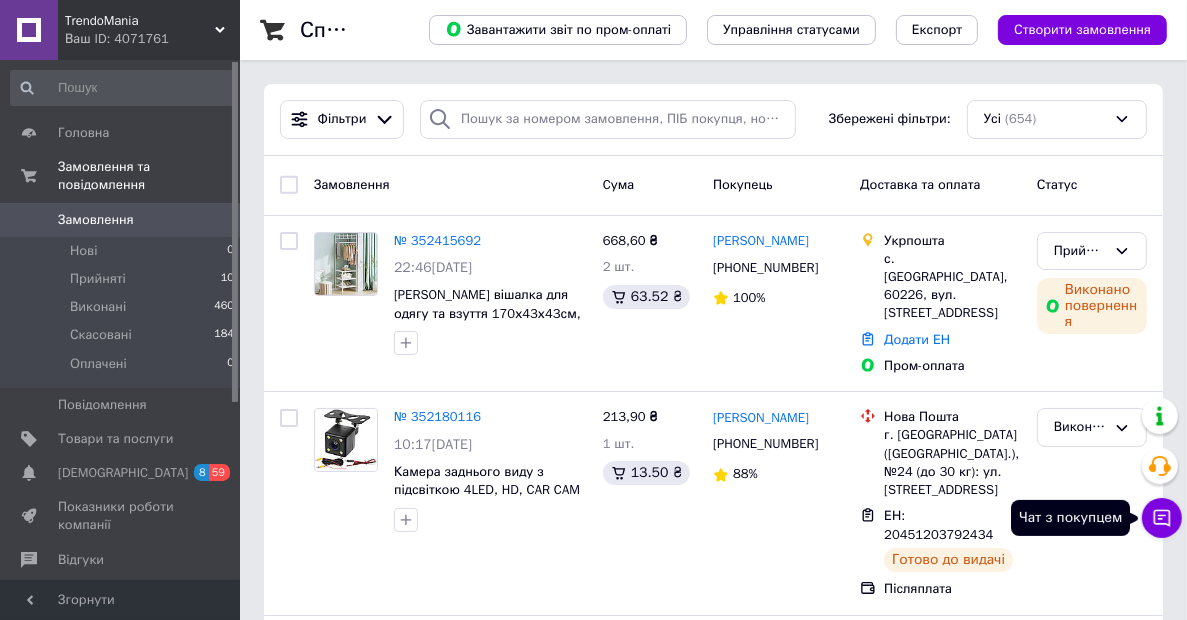 click 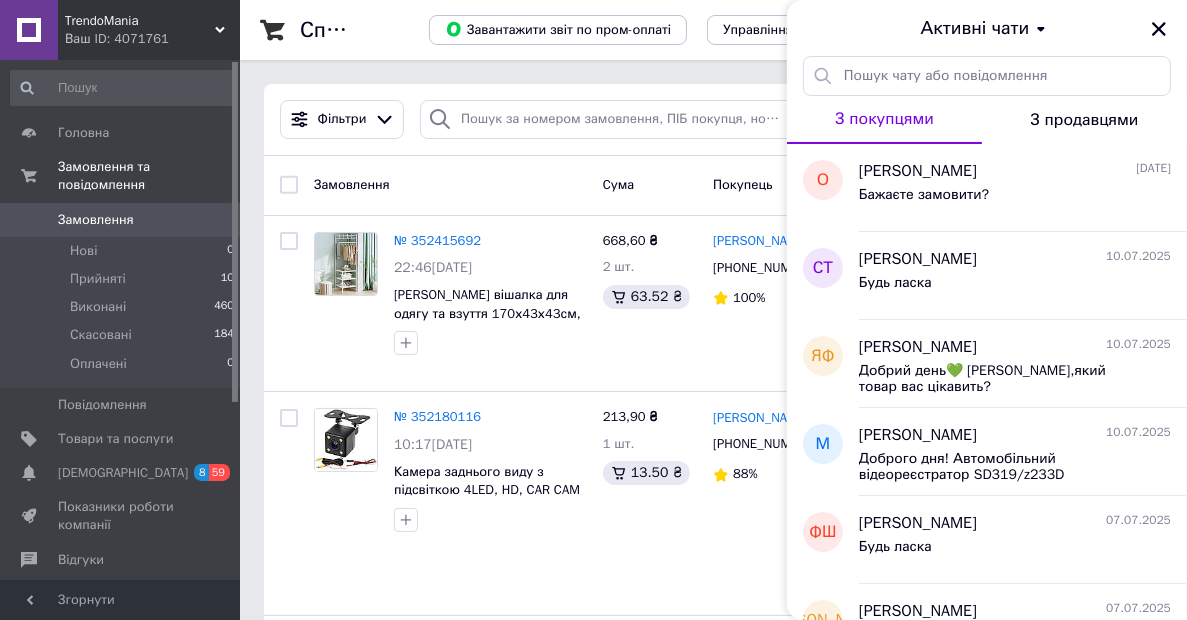 click on "Ваш ID: 4071761" at bounding box center [152, 39] 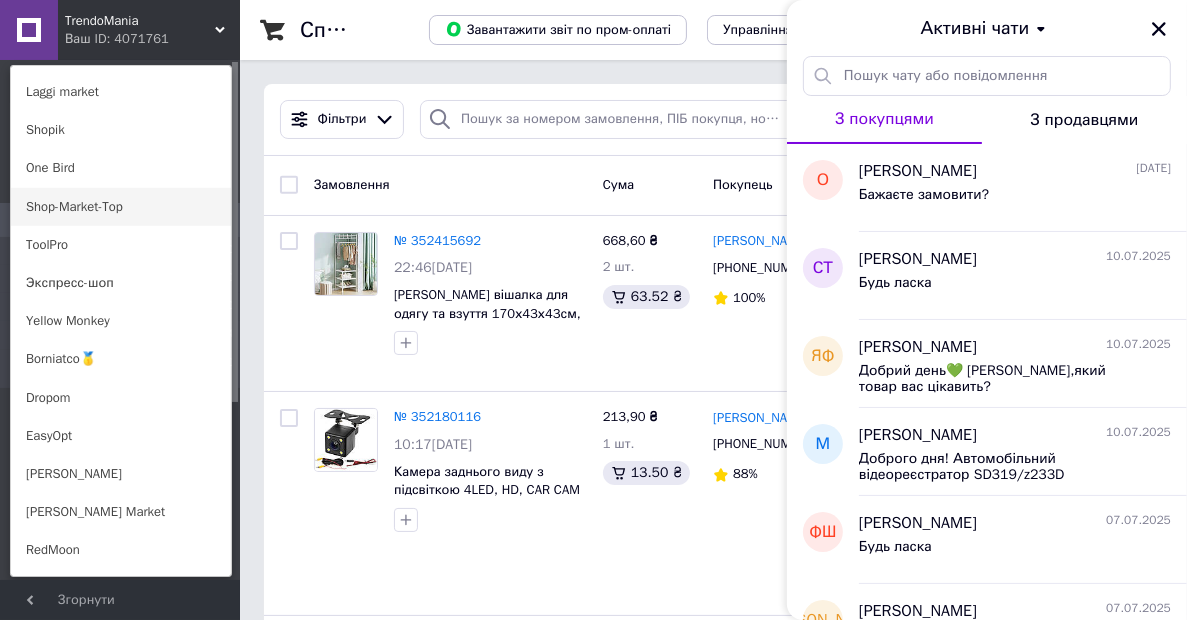 scroll, scrollTop: 1096, scrollLeft: 0, axis: vertical 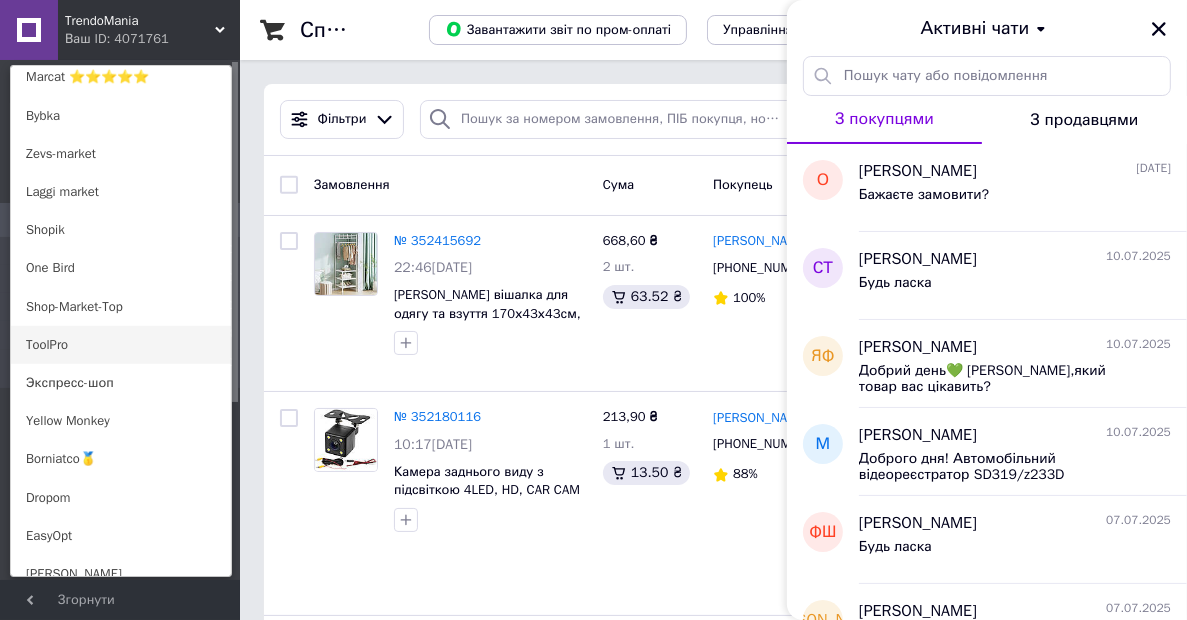 click on "ToolPro" at bounding box center [121, 345] 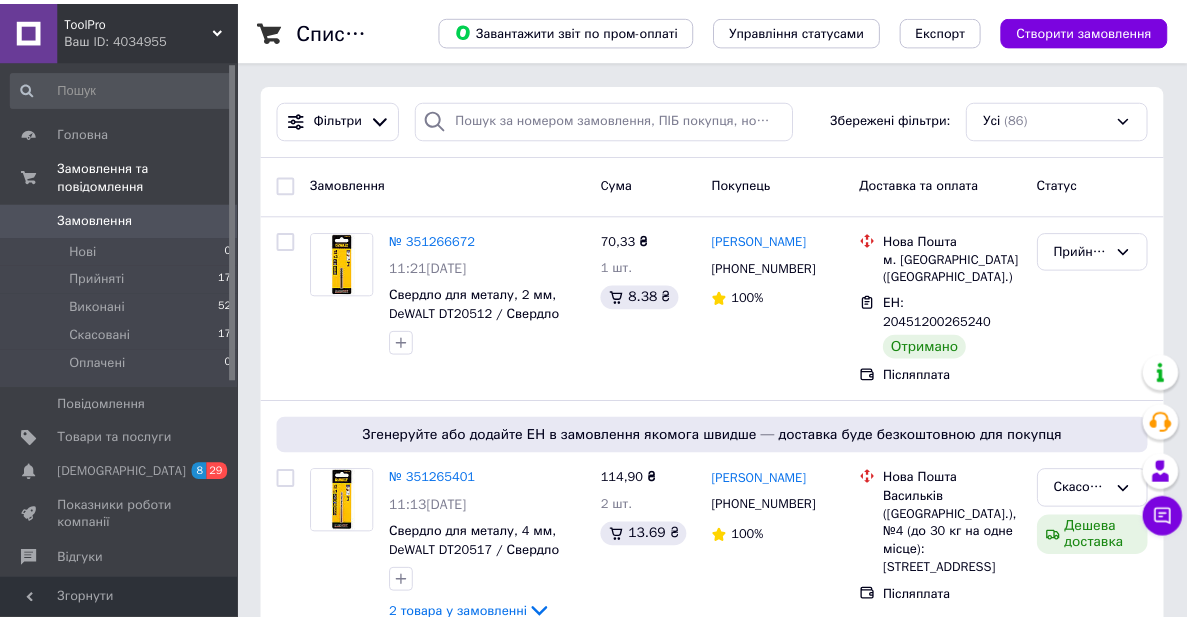 scroll, scrollTop: 0, scrollLeft: 0, axis: both 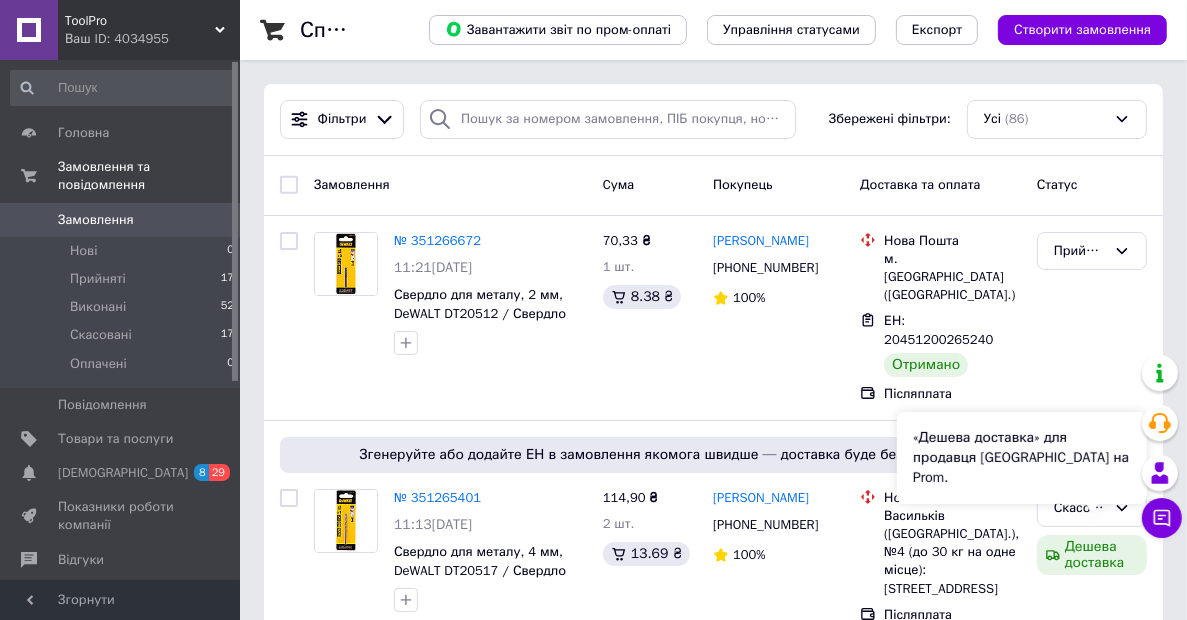 click 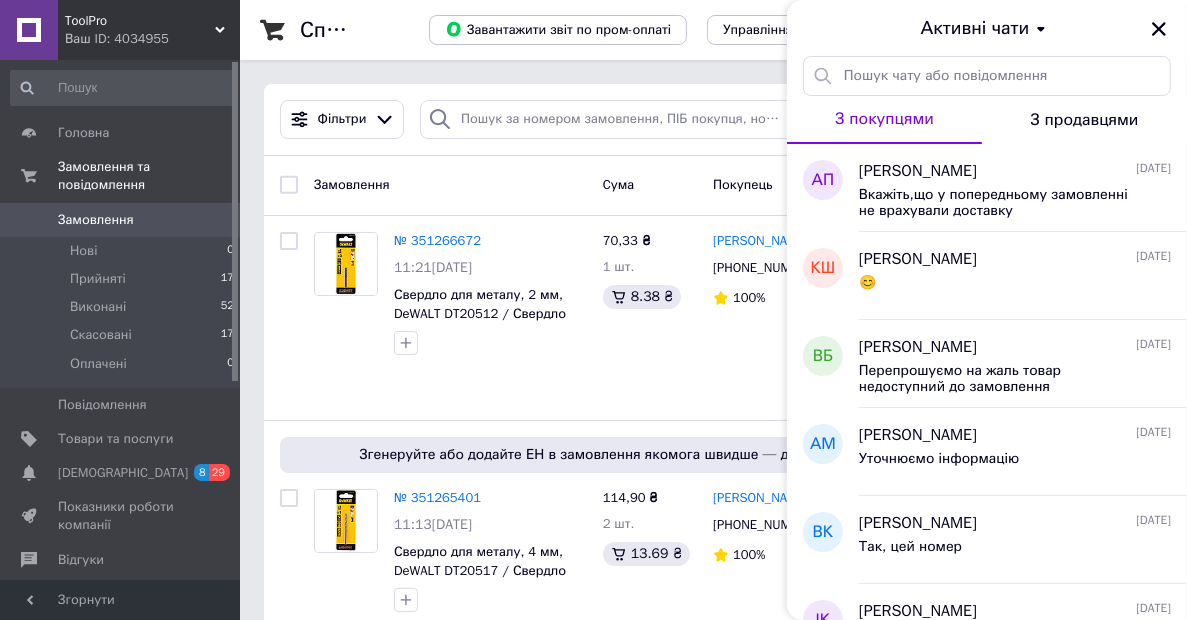click on "ToolPro" at bounding box center (140, 21) 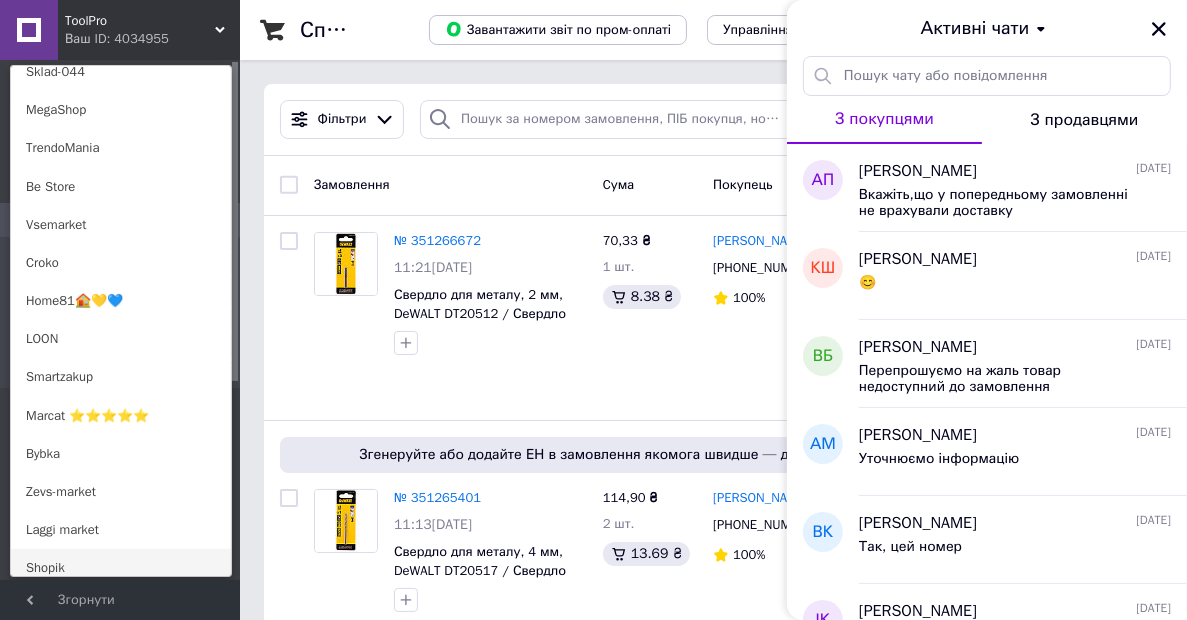 scroll, scrollTop: 696, scrollLeft: 0, axis: vertical 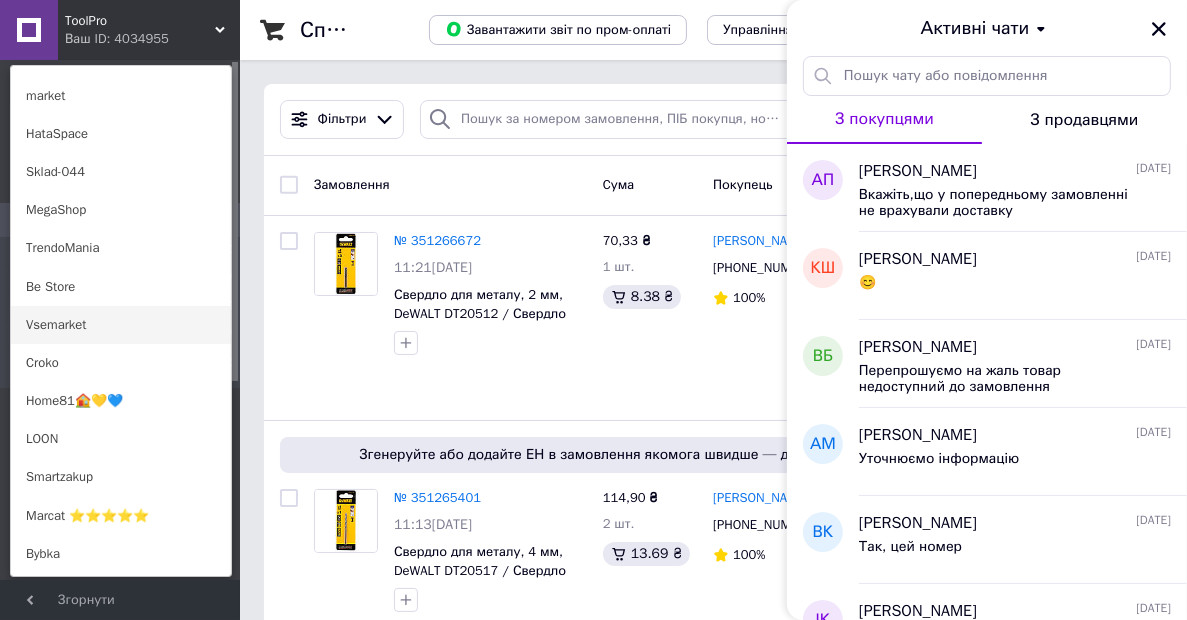 click on "Vsemarket" at bounding box center (121, 325) 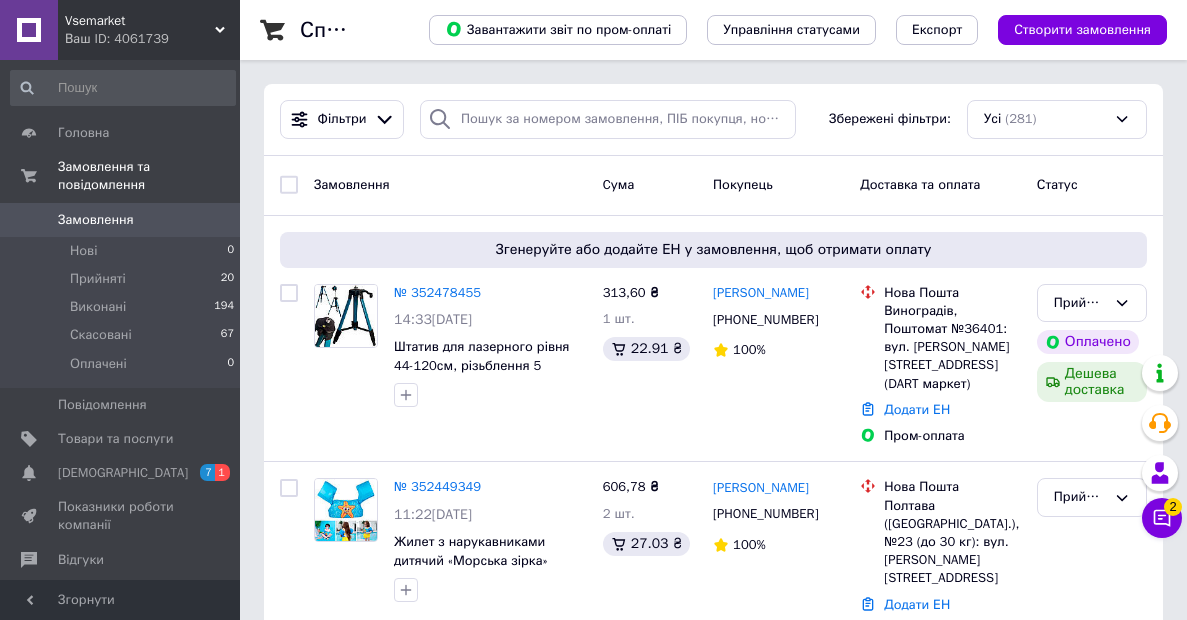 scroll, scrollTop: 0, scrollLeft: 0, axis: both 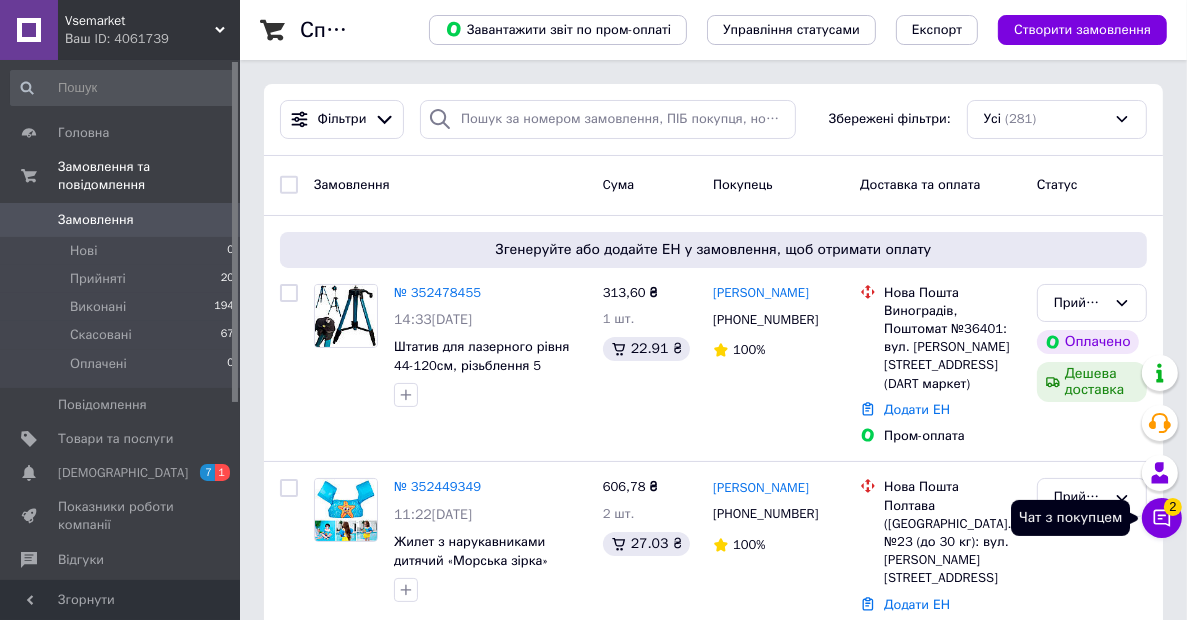 click on "Чат з покупцем 2" at bounding box center (1162, 518) 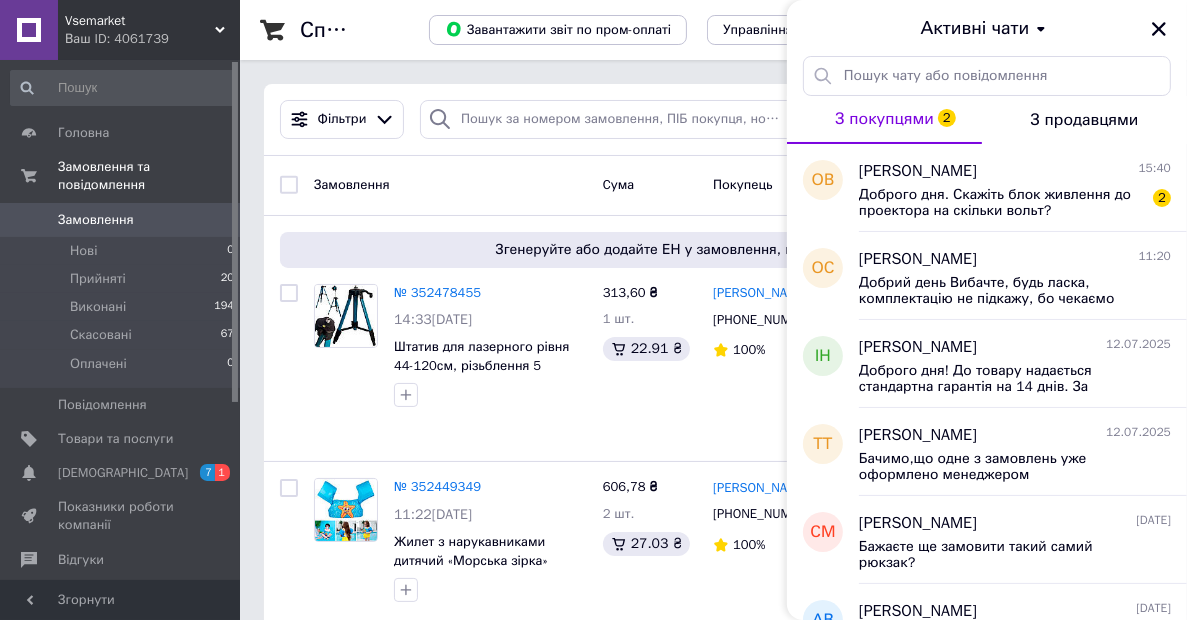 click on "Vsemarket Ваш ID: 4061739" at bounding box center [149, 30] 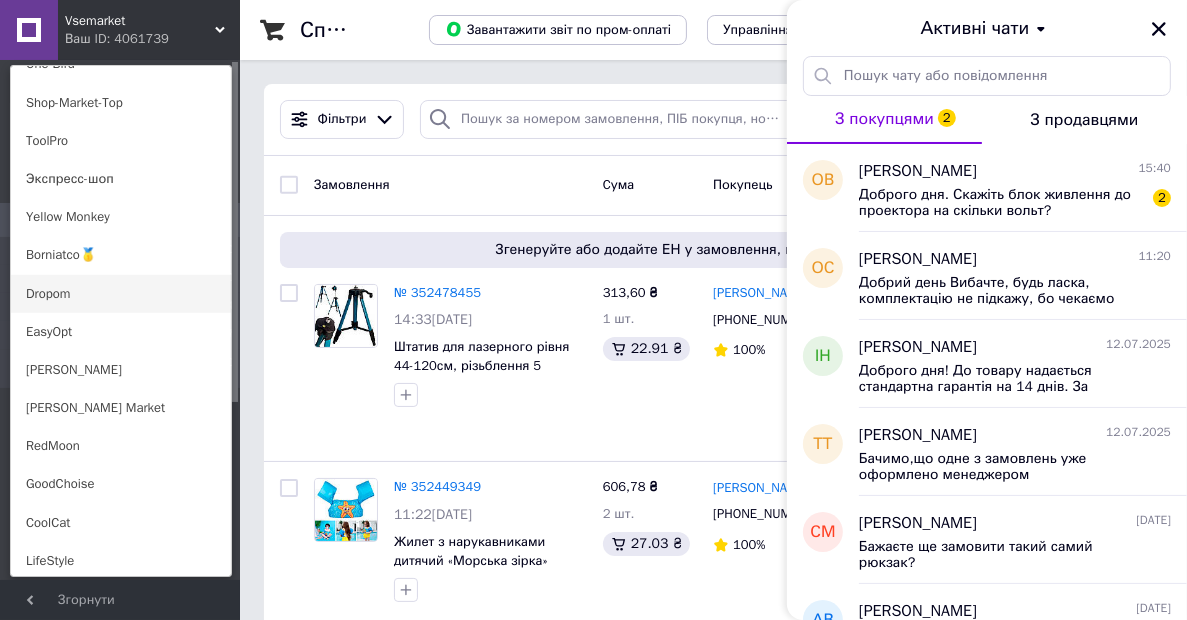 scroll, scrollTop: 1200, scrollLeft: 0, axis: vertical 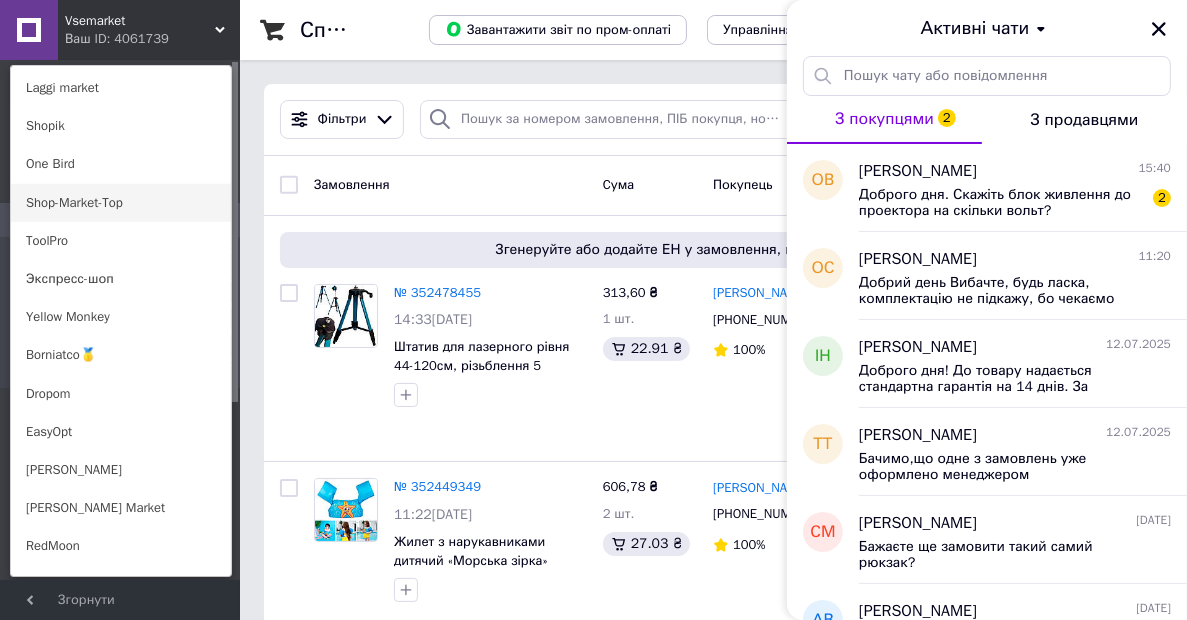click on "Shop-Market-Top" at bounding box center (121, 203) 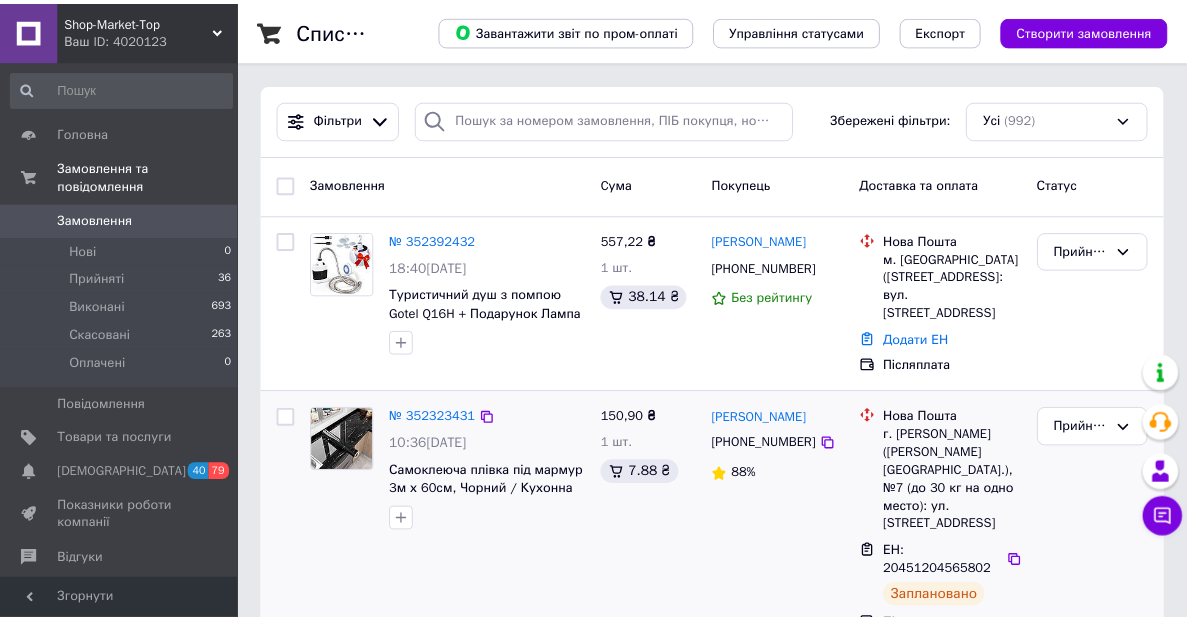 scroll, scrollTop: 0, scrollLeft: 0, axis: both 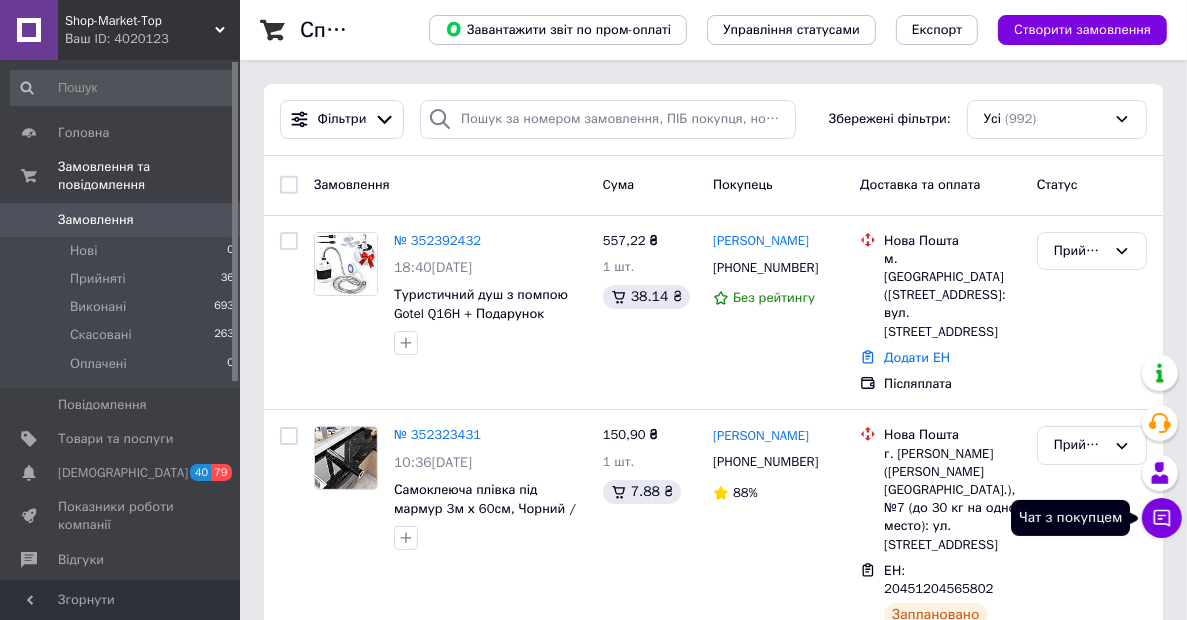 click 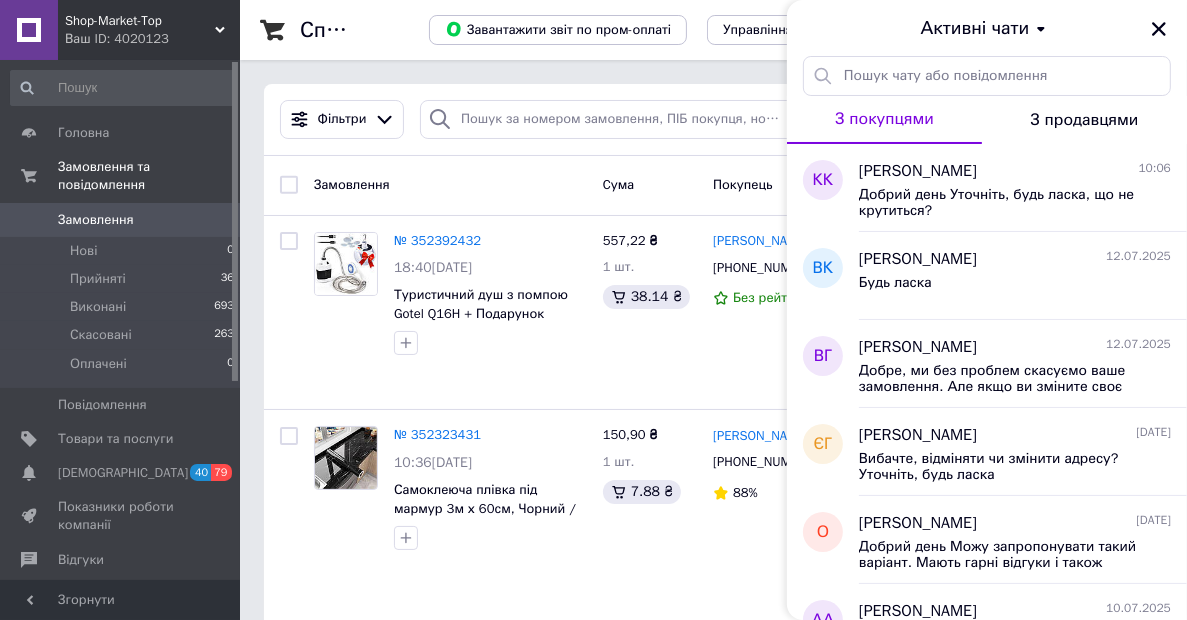 click on "Shop-Market-Top" at bounding box center (140, 21) 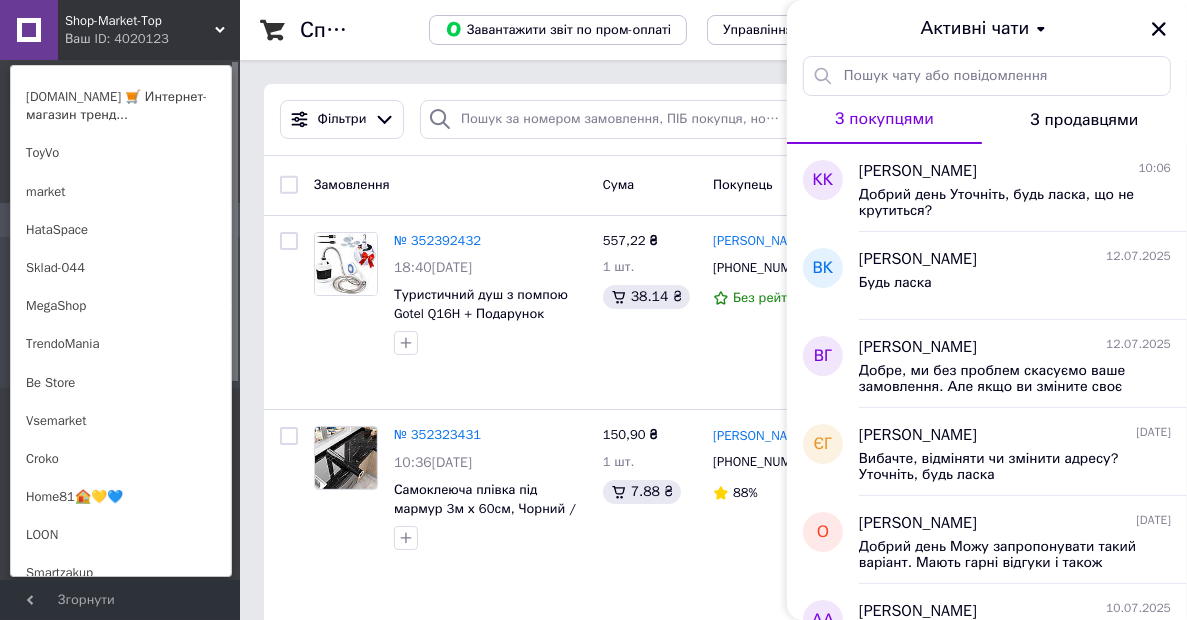 scroll, scrollTop: 800, scrollLeft: 0, axis: vertical 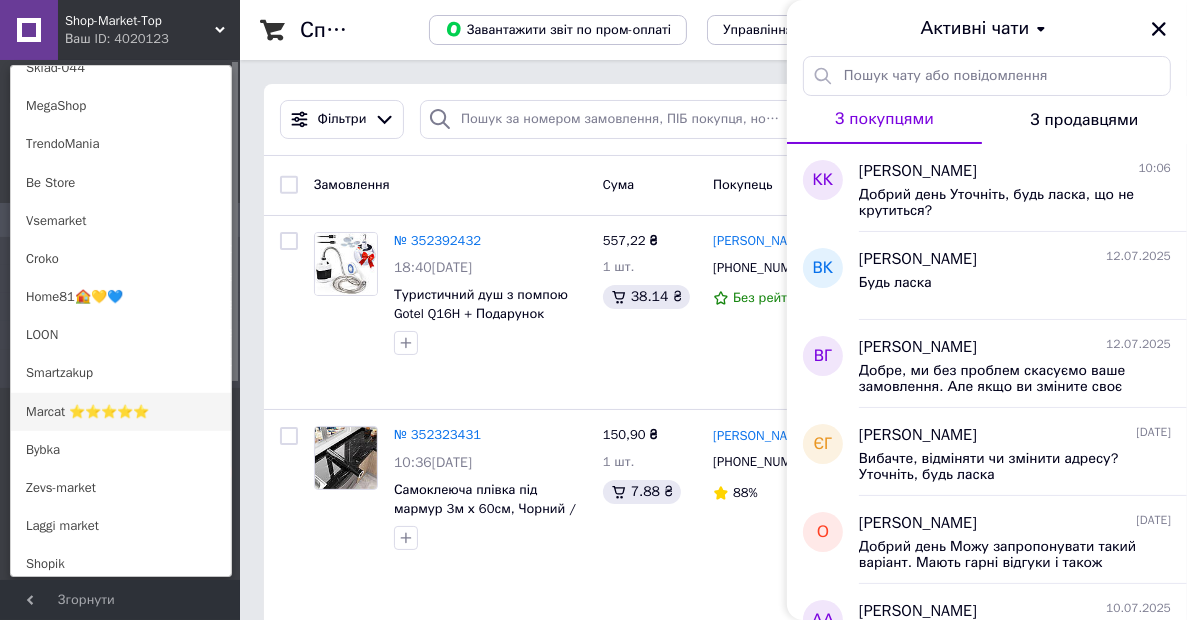 click on "Marcat ⭐⭐⭐⭐⭐" at bounding box center [121, 412] 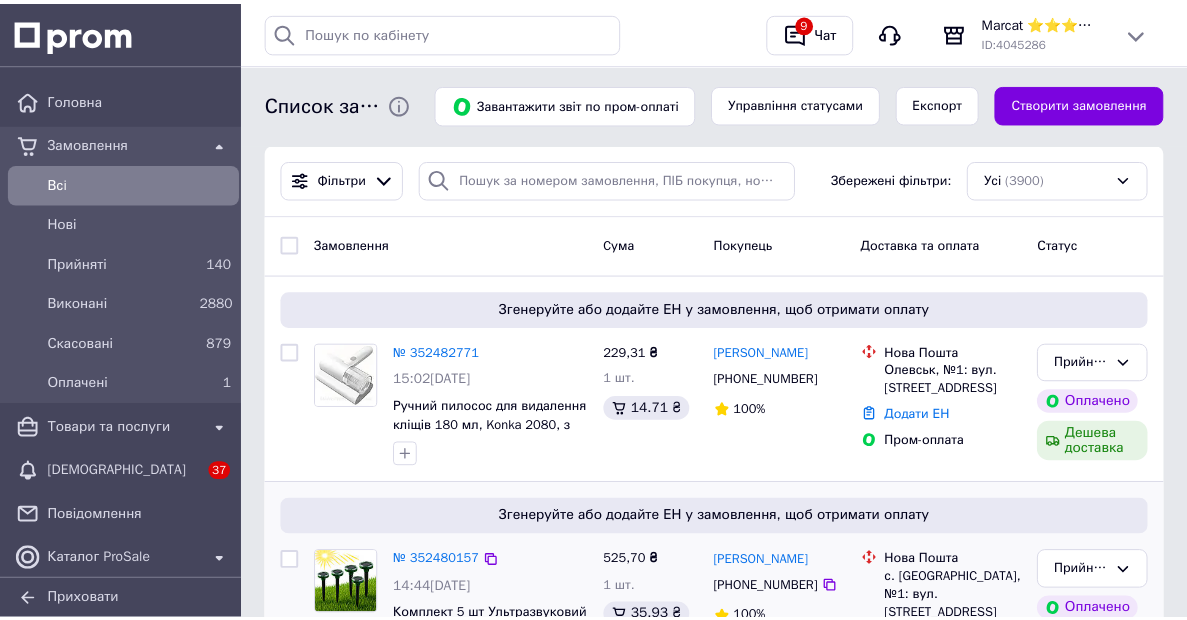scroll, scrollTop: 0, scrollLeft: 0, axis: both 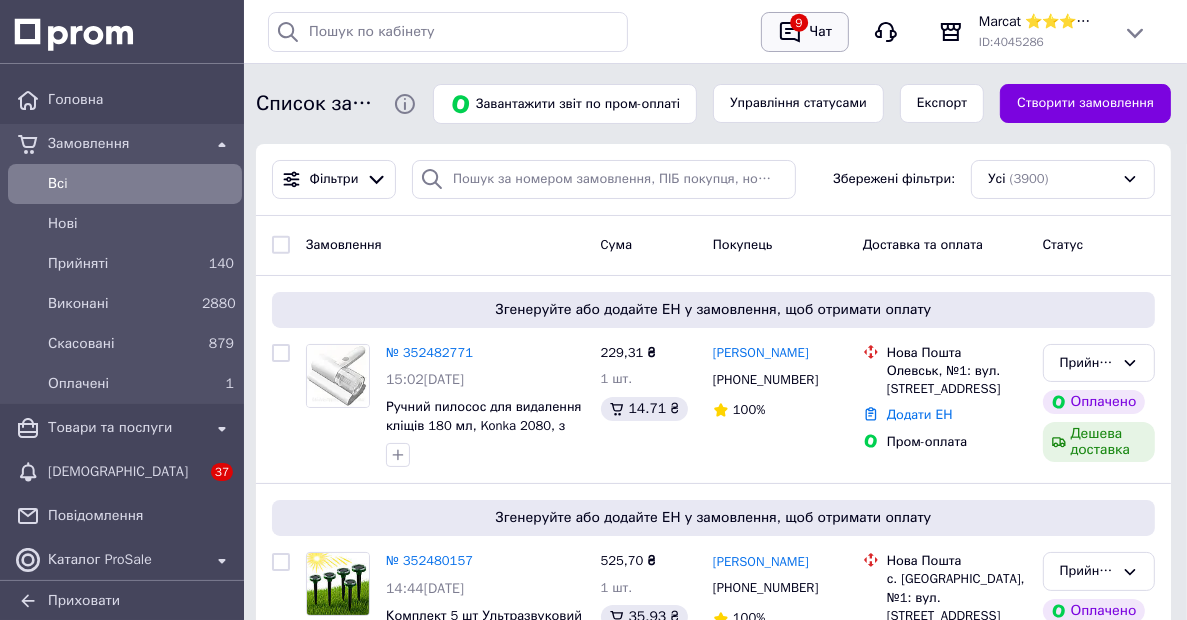 click on "9" at bounding box center (790, 32) 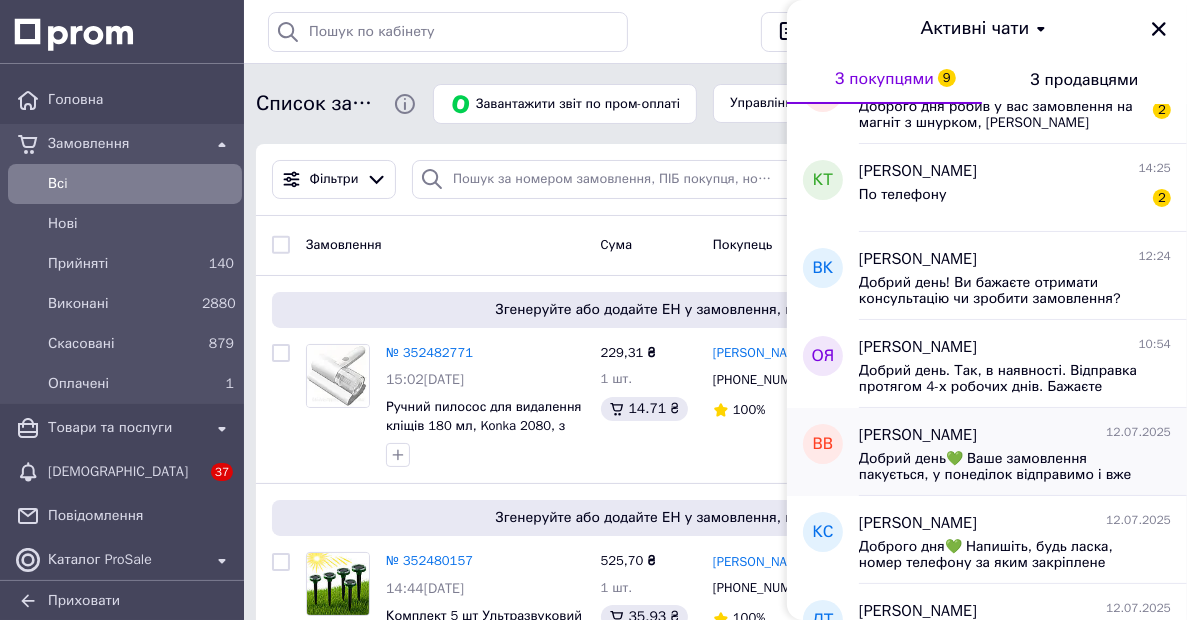 scroll, scrollTop: 200, scrollLeft: 0, axis: vertical 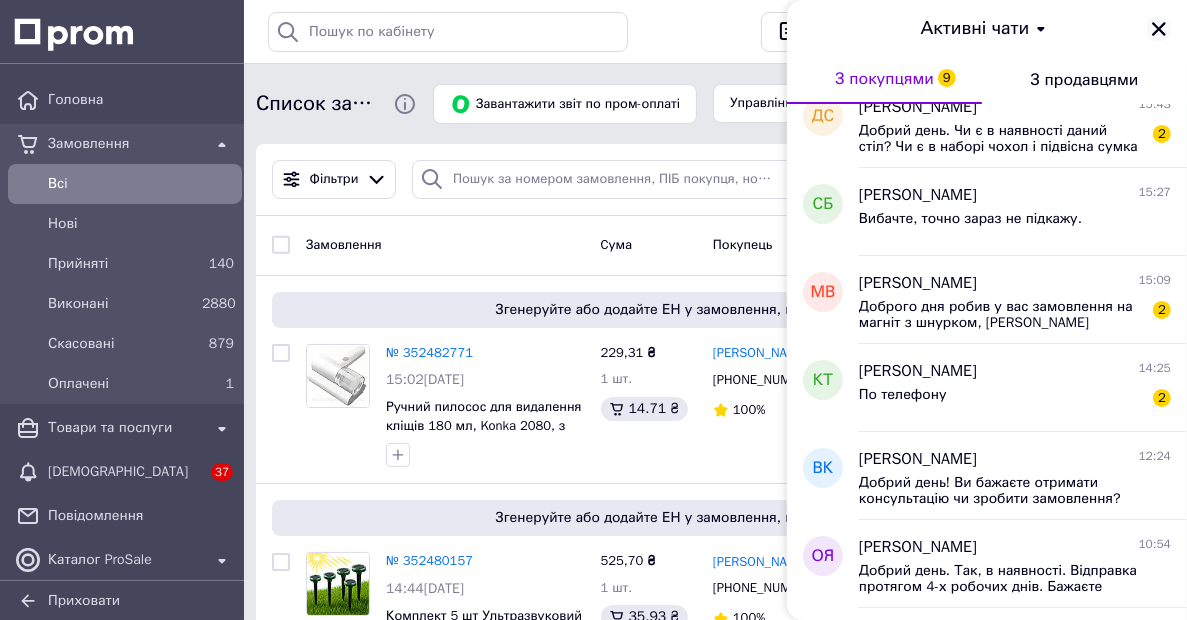 click 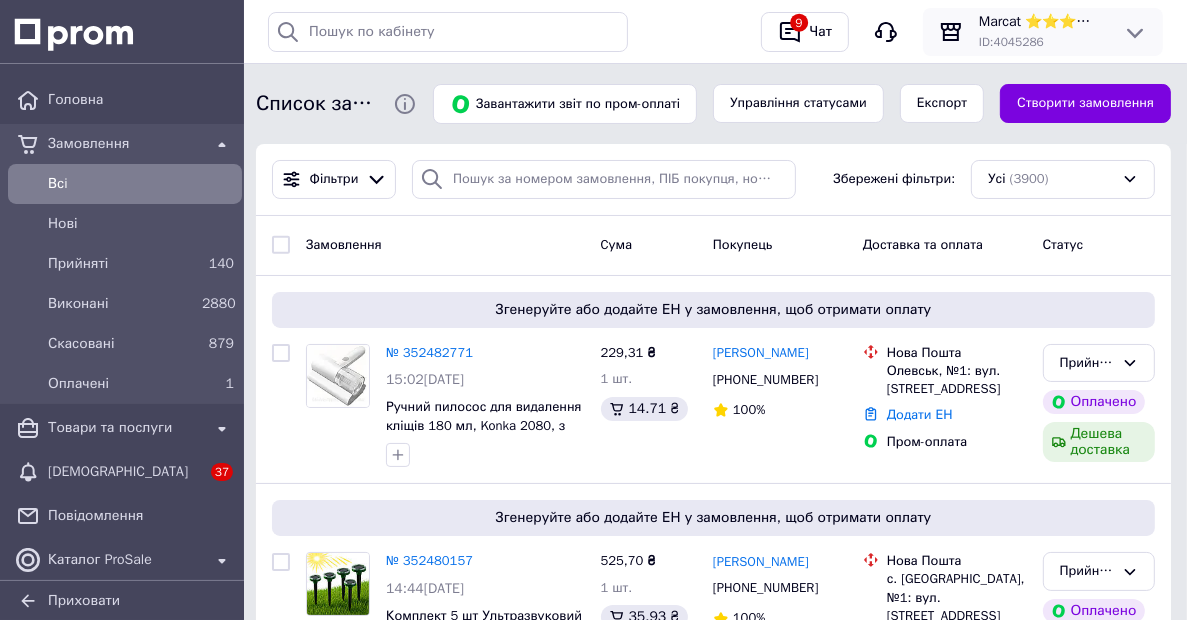 click on "Marcat ⭐⭐⭐⭐⭐" at bounding box center [1043, 22] 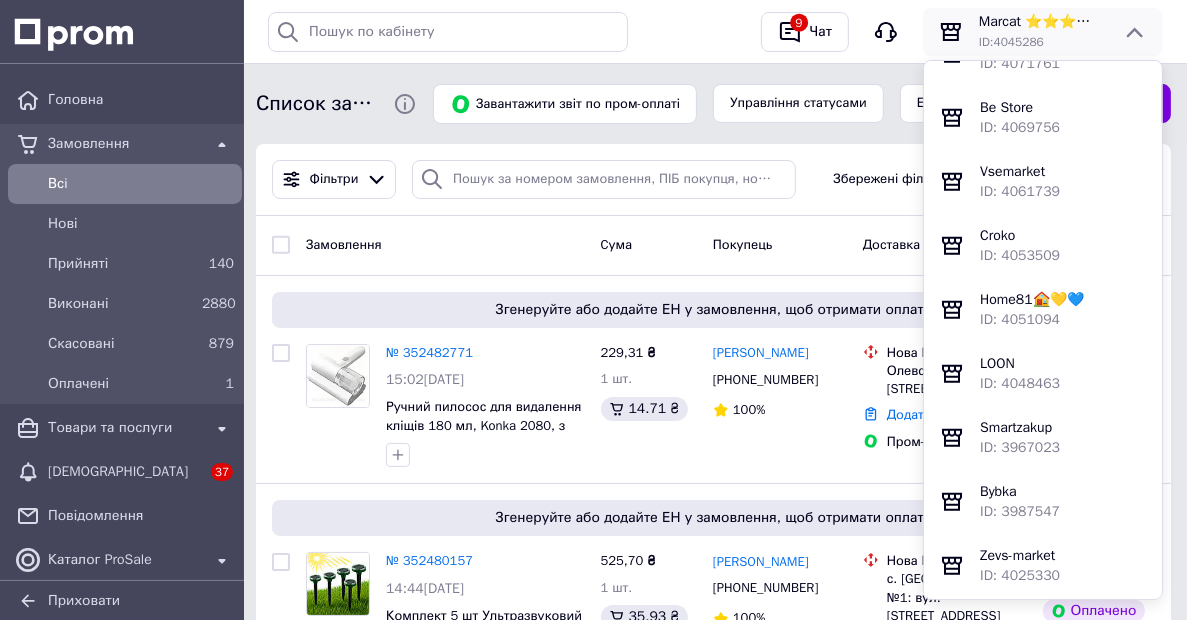 scroll, scrollTop: 1500, scrollLeft: 0, axis: vertical 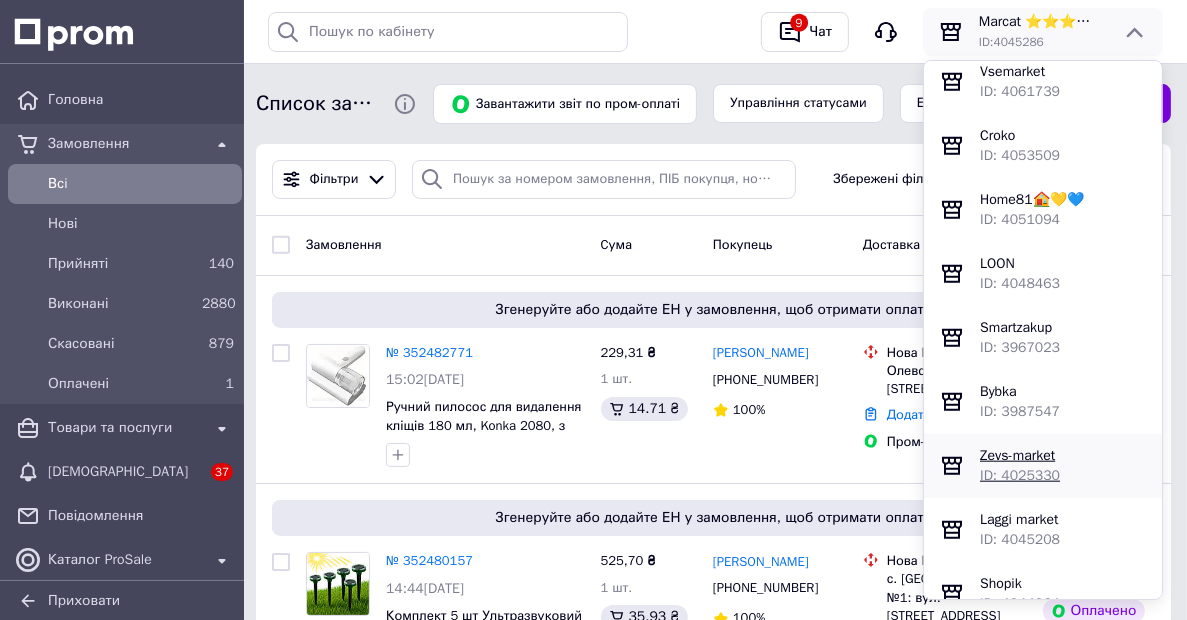 click at bounding box center [952, 466] 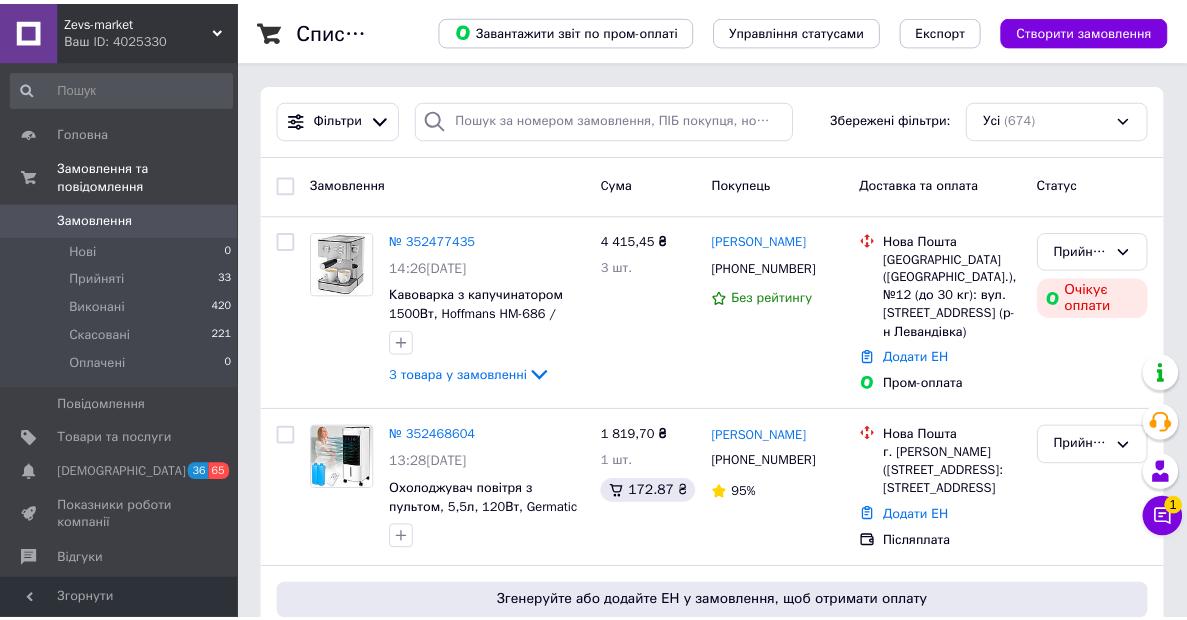scroll, scrollTop: 0, scrollLeft: 0, axis: both 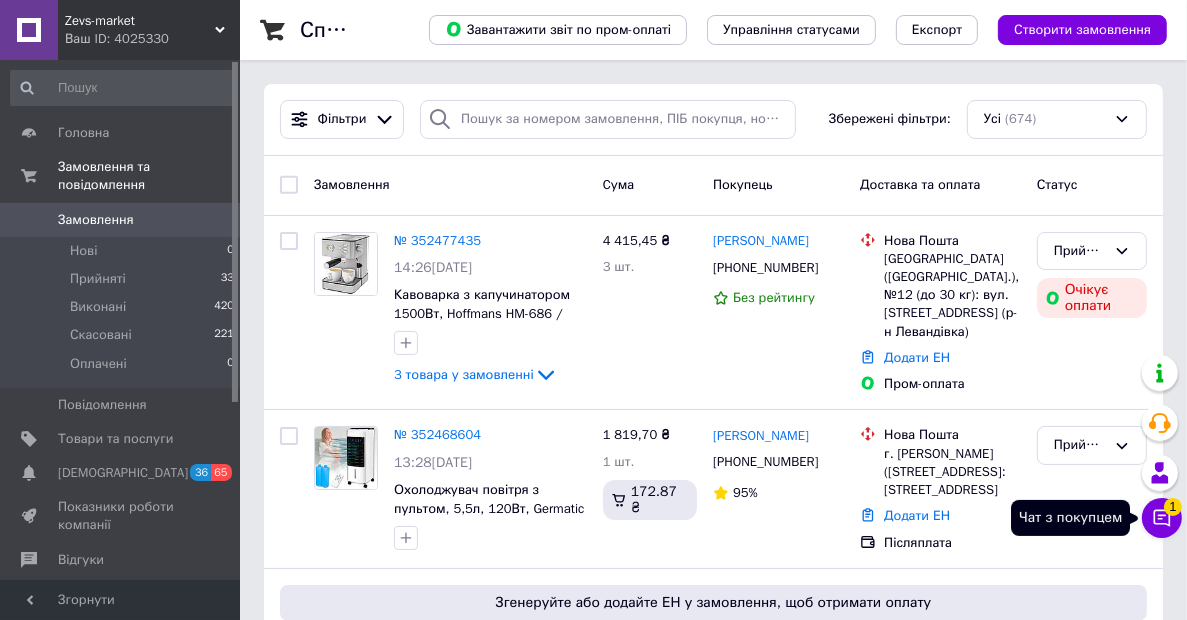 click on "Чат з покупцем 1" at bounding box center [1162, 518] 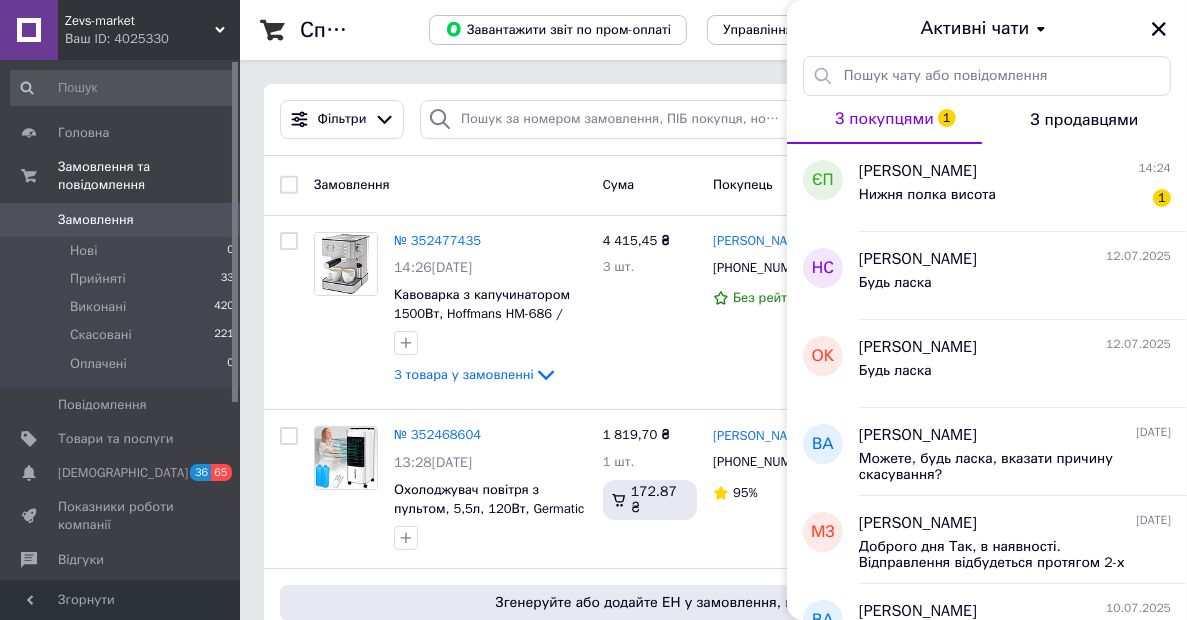 click on "Zevs-market" at bounding box center [140, 21] 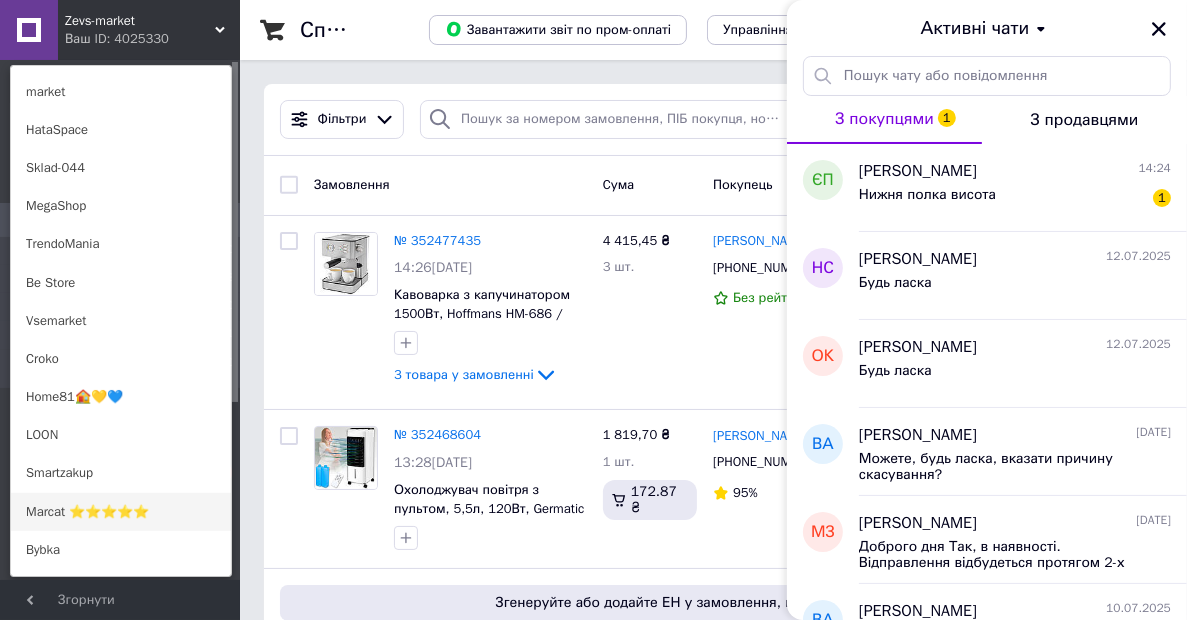 scroll, scrollTop: 900, scrollLeft: 0, axis: vertical 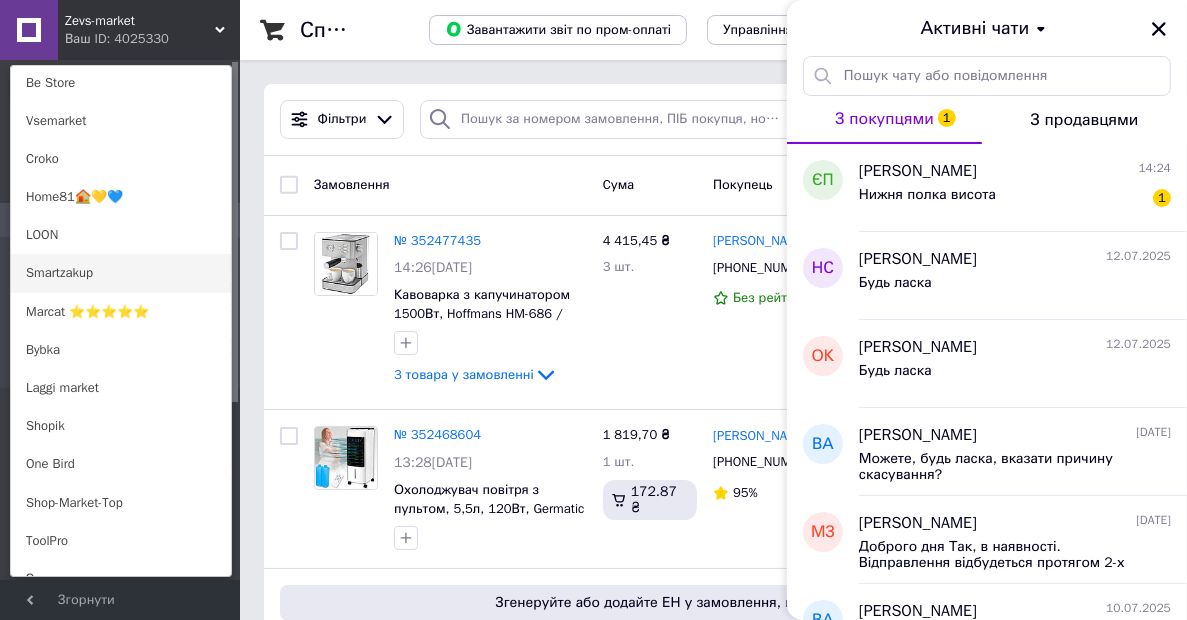 click on "Smartzakup" at bounding box center (121, 273) 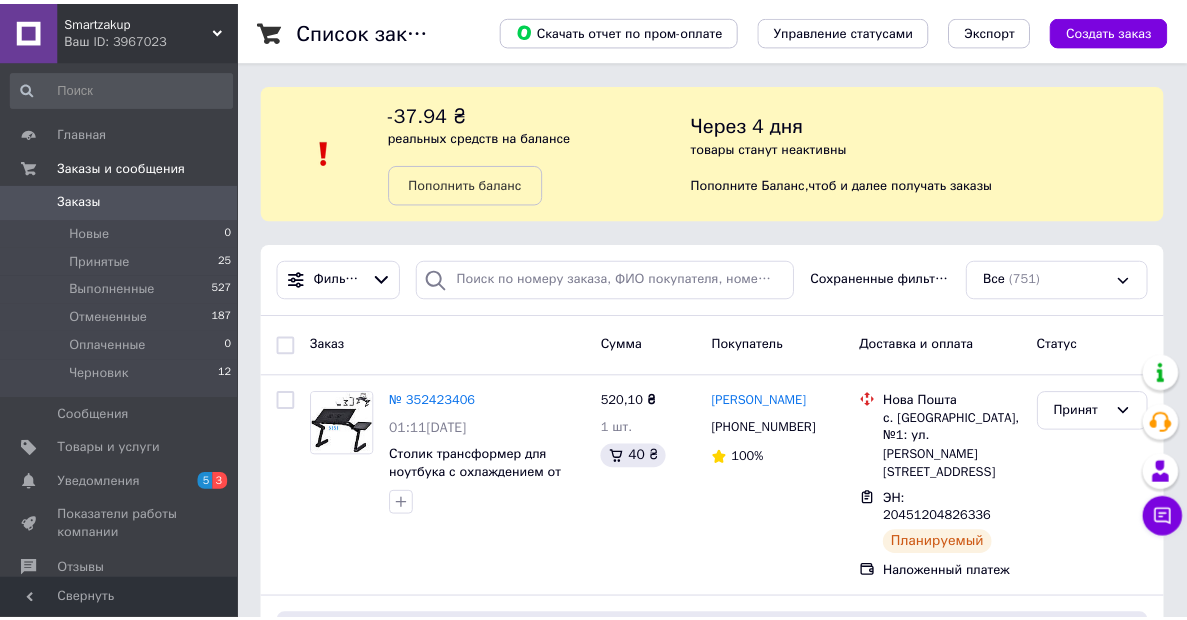 scroll, scrollTop: 0, scrollLeft: 0, axis: both 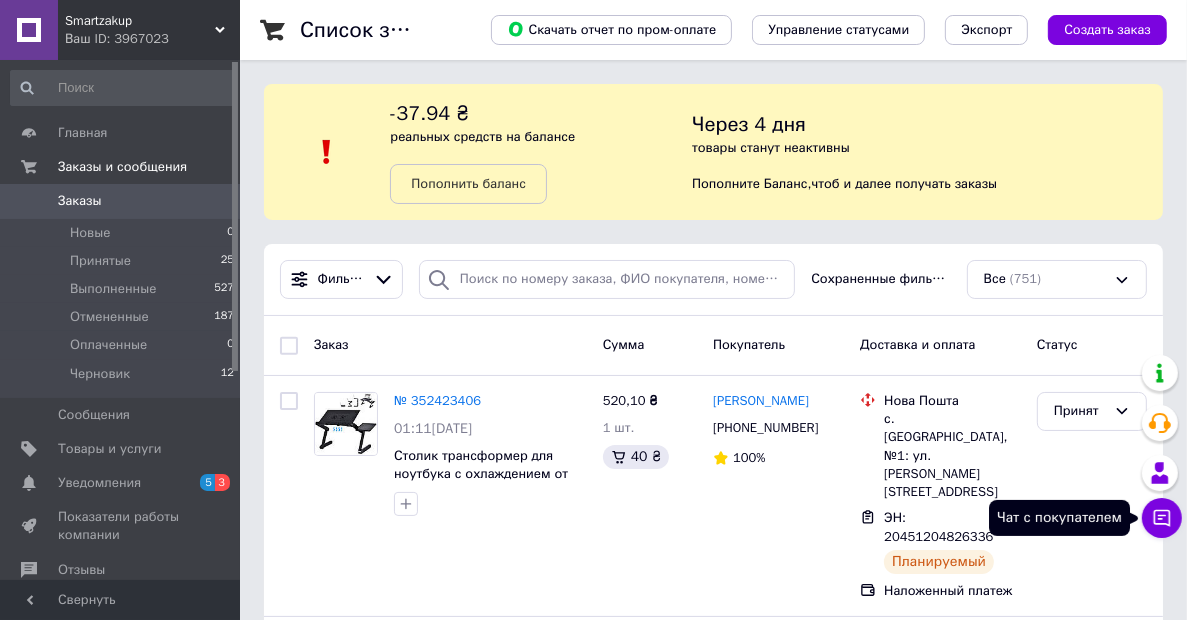 click on "Чат с покупателем" at bounding box center [1162, 518] 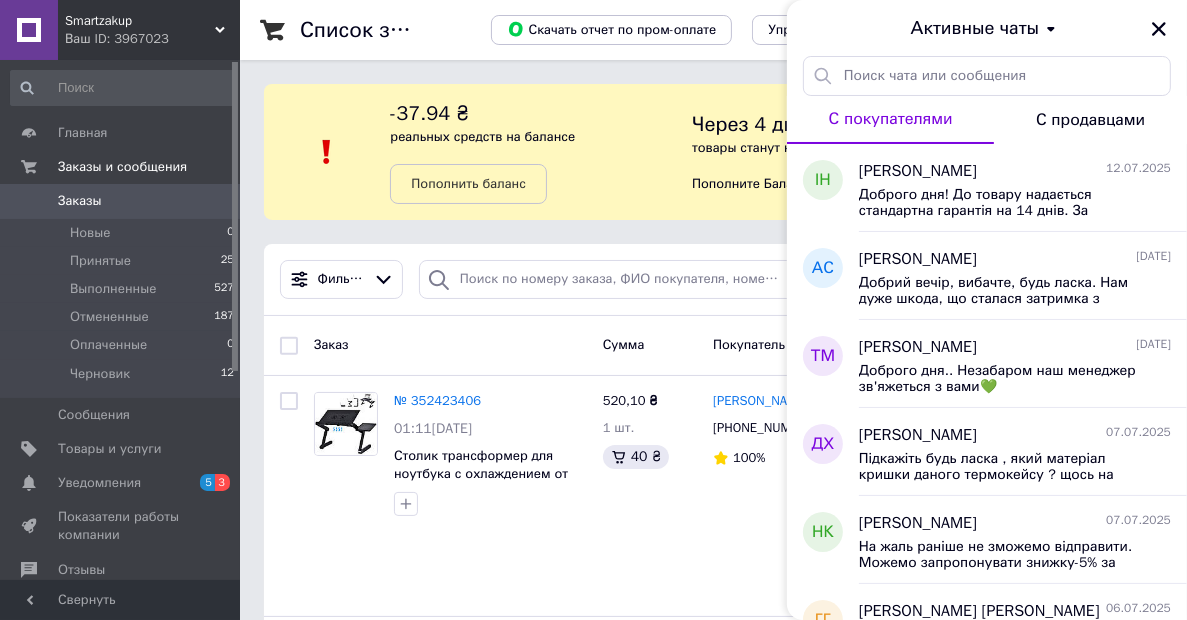 click on "Smartzakup" at bounding box center [140, 21] 